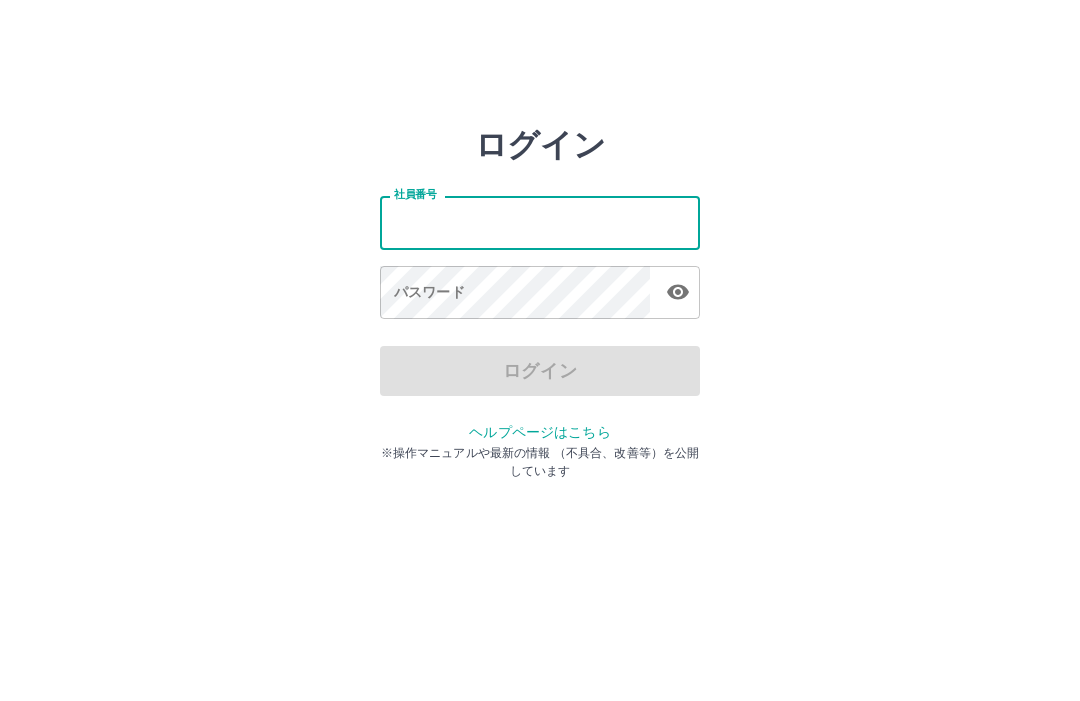 scroll, scrollTop: 0, scrollLeft: 0, axis: both 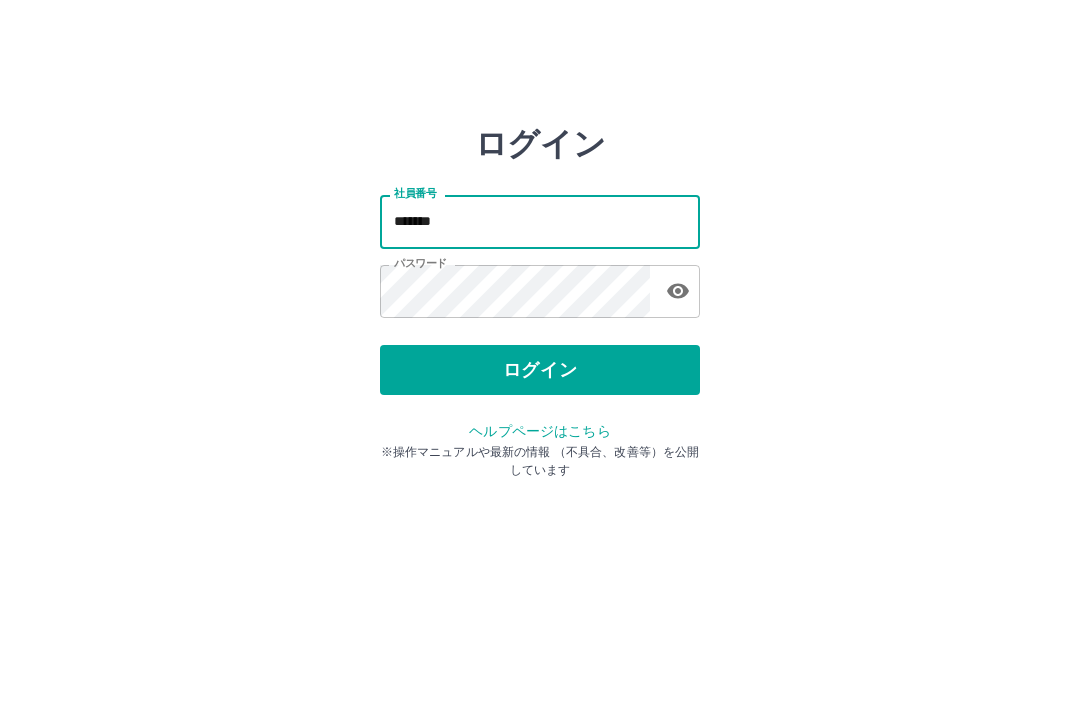 click on "*******" at bounding box center [540, 222] 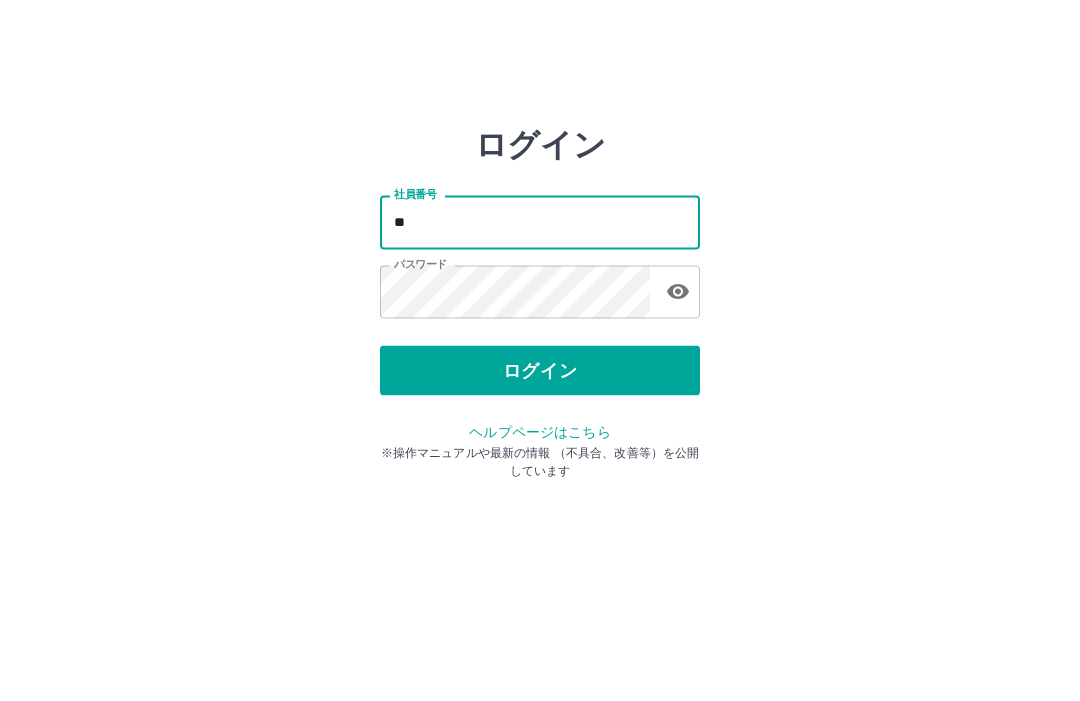 type on "*" 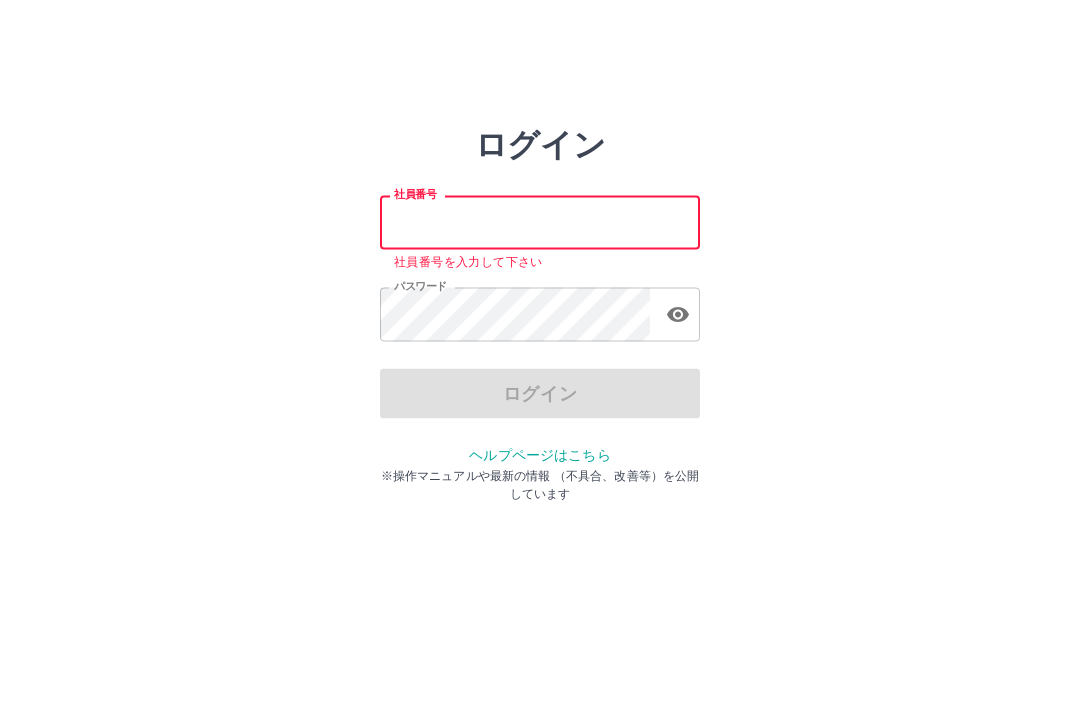 click on "社員番号" at bounding box center [540, 222] 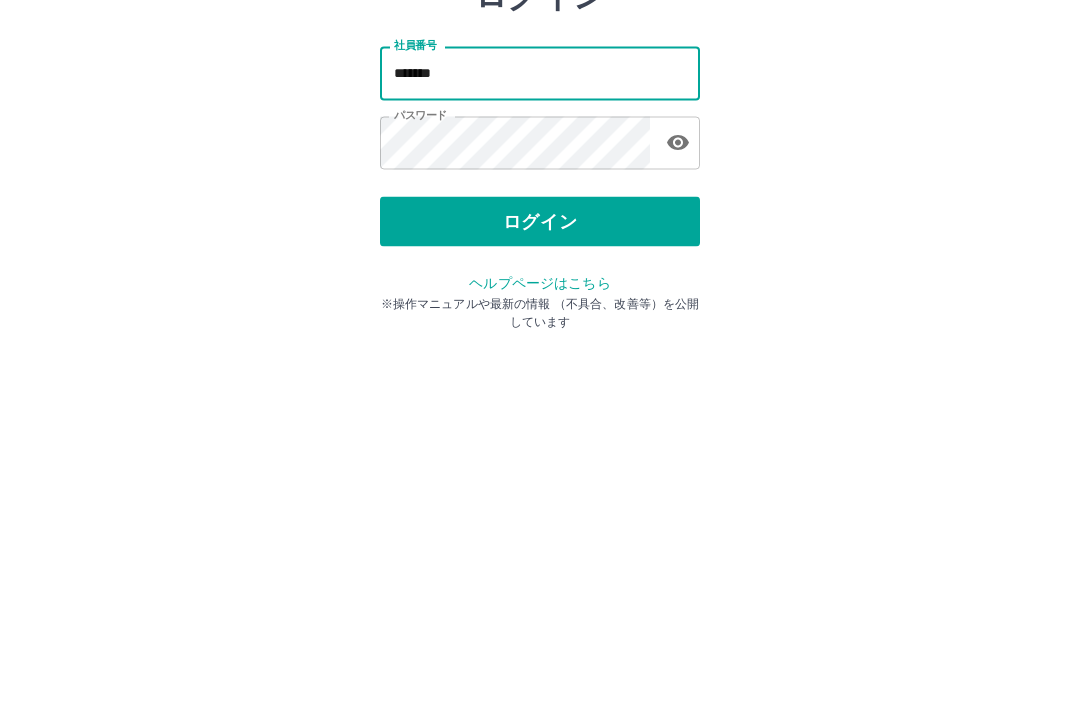 type on "*******" 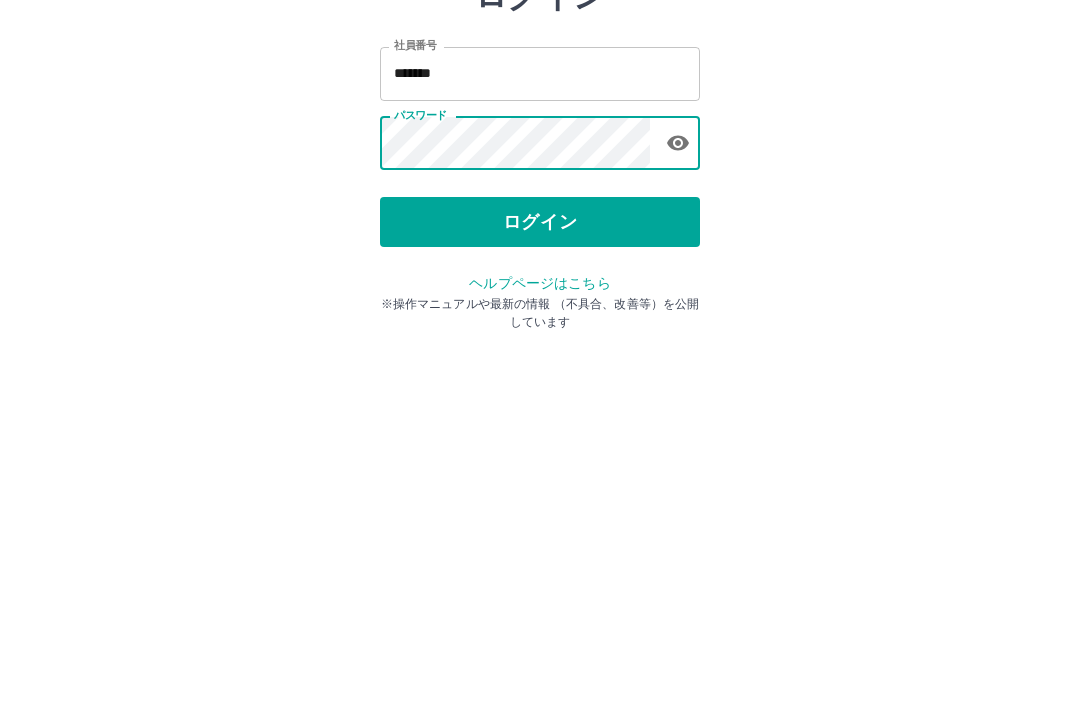 click on "ログイン" at bounding box center [540, 371] 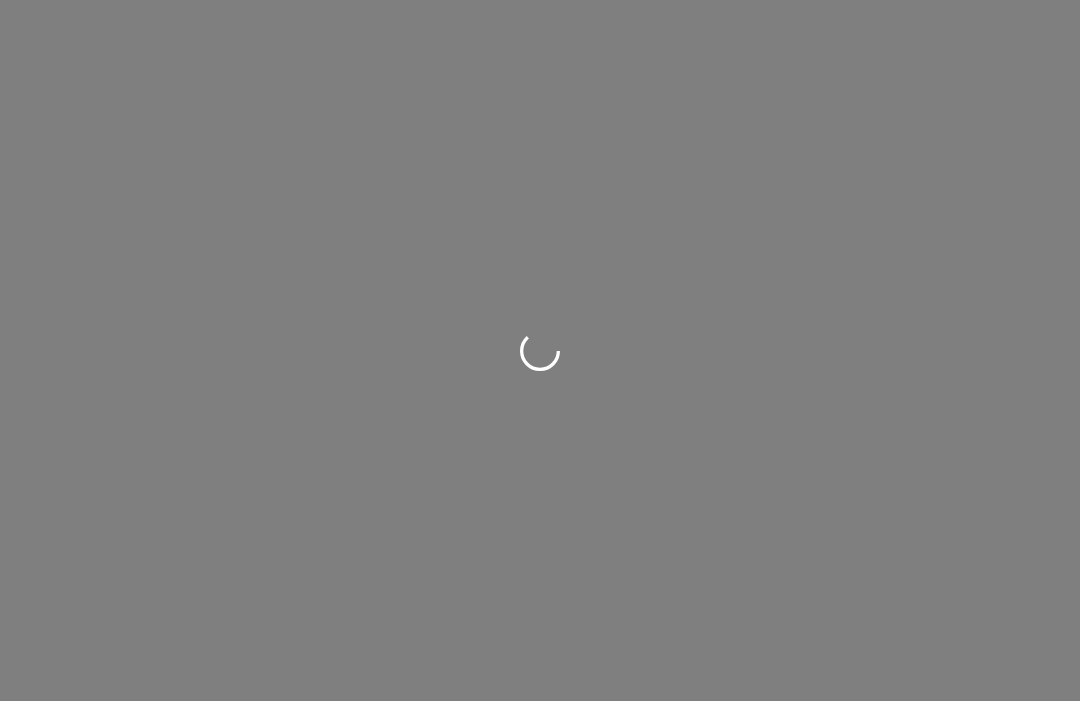 scroll, scrollTop: 0, scrollLeft: 0, axis: both 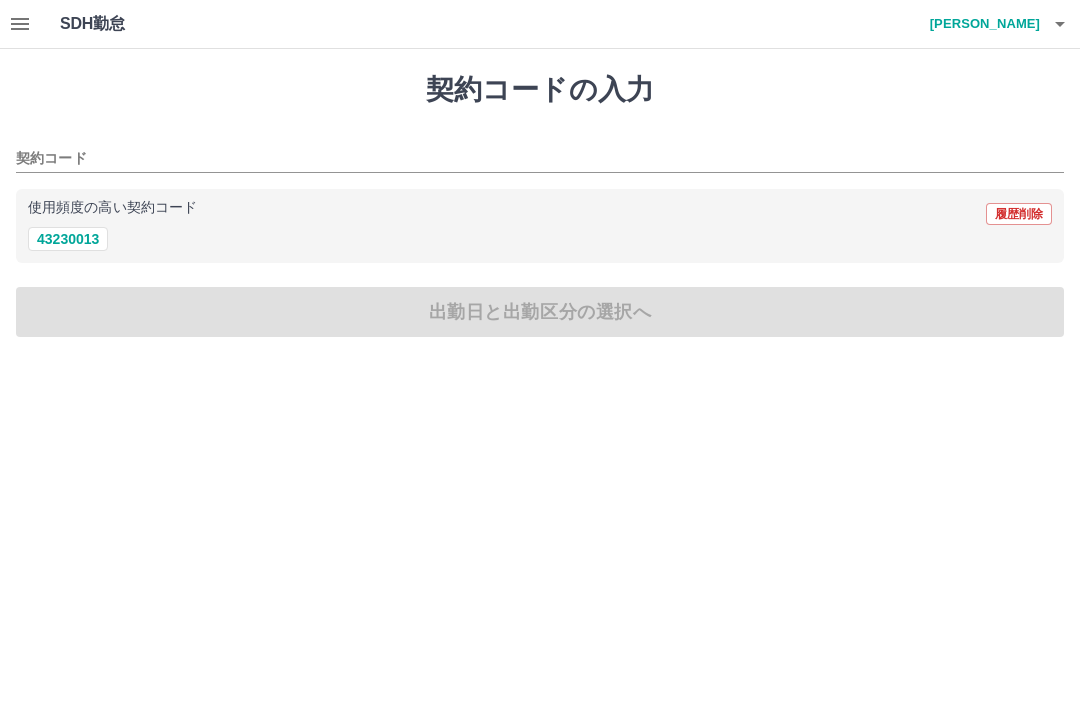click on "43230013" at bounding box center (68, 239) 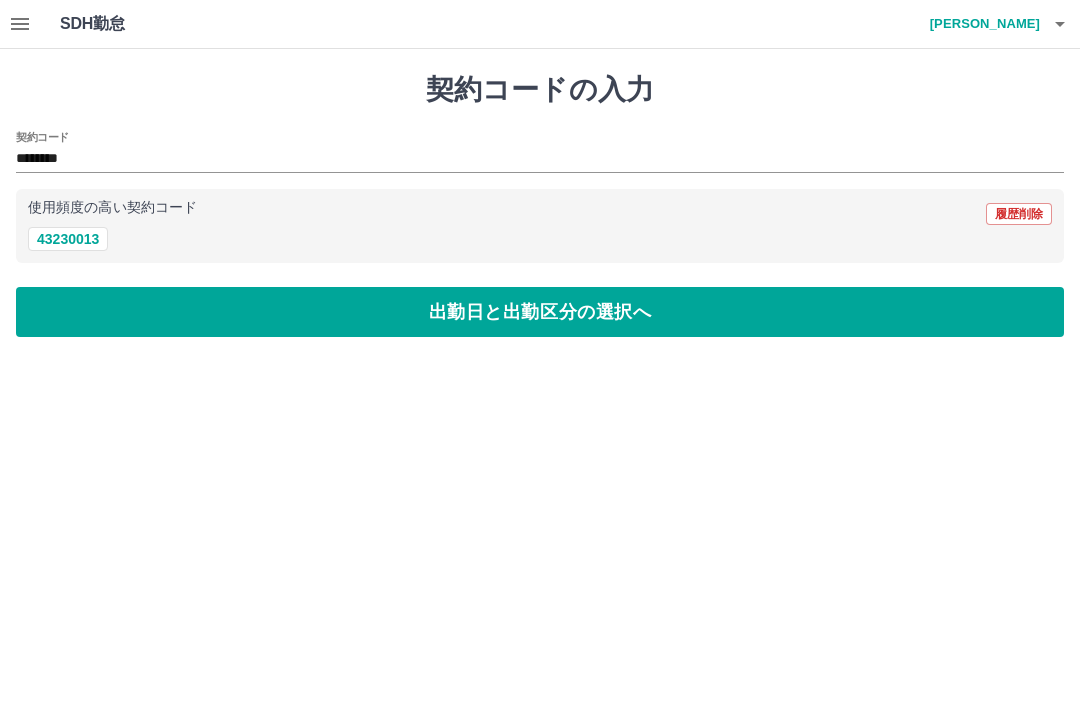 click on "出勤日と出勤区分の選択へ" at bounding box center (540, 312) 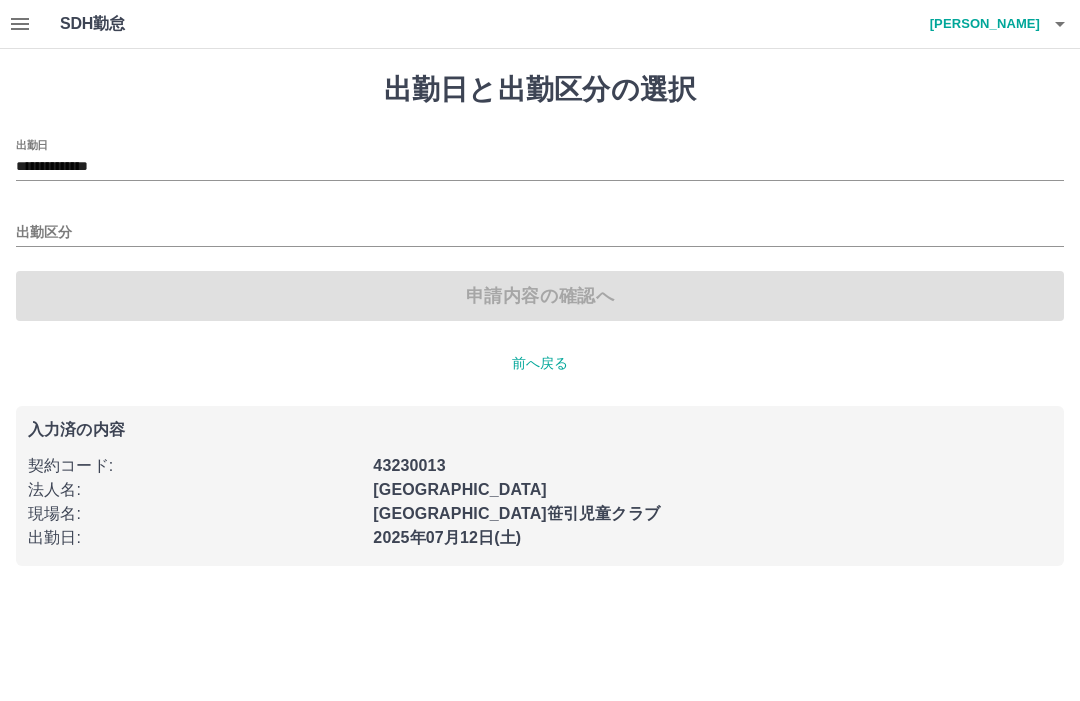 click on "出勤区分" at bounding box center [540, 233] 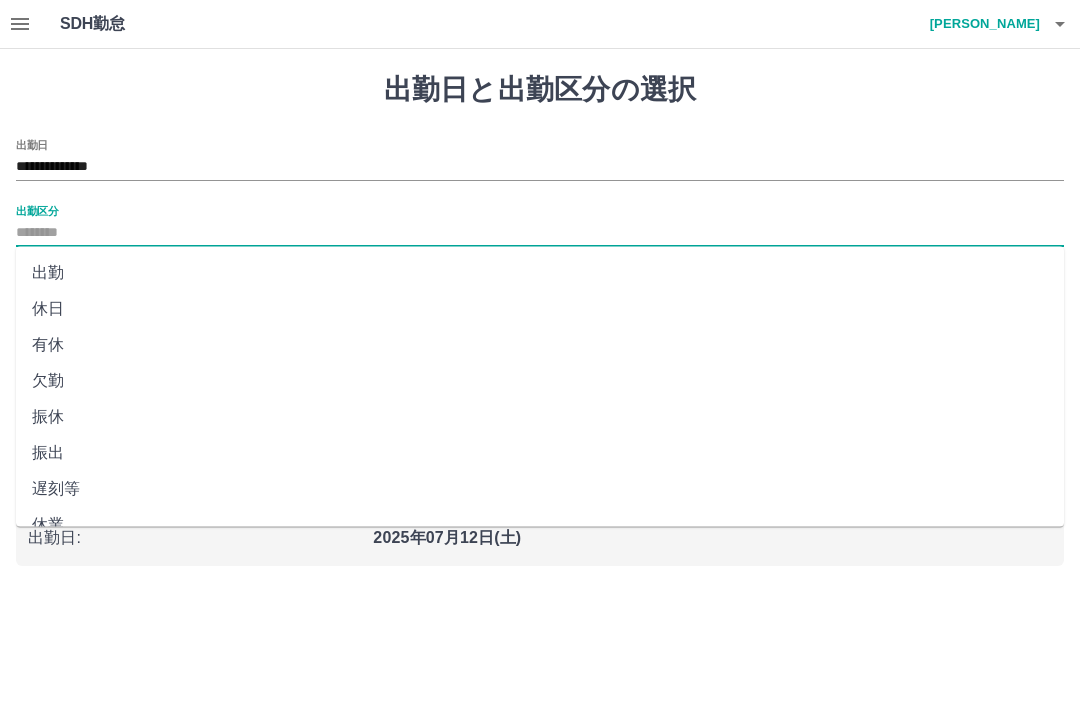 click on "出勤" at bounding box center [540, 273] 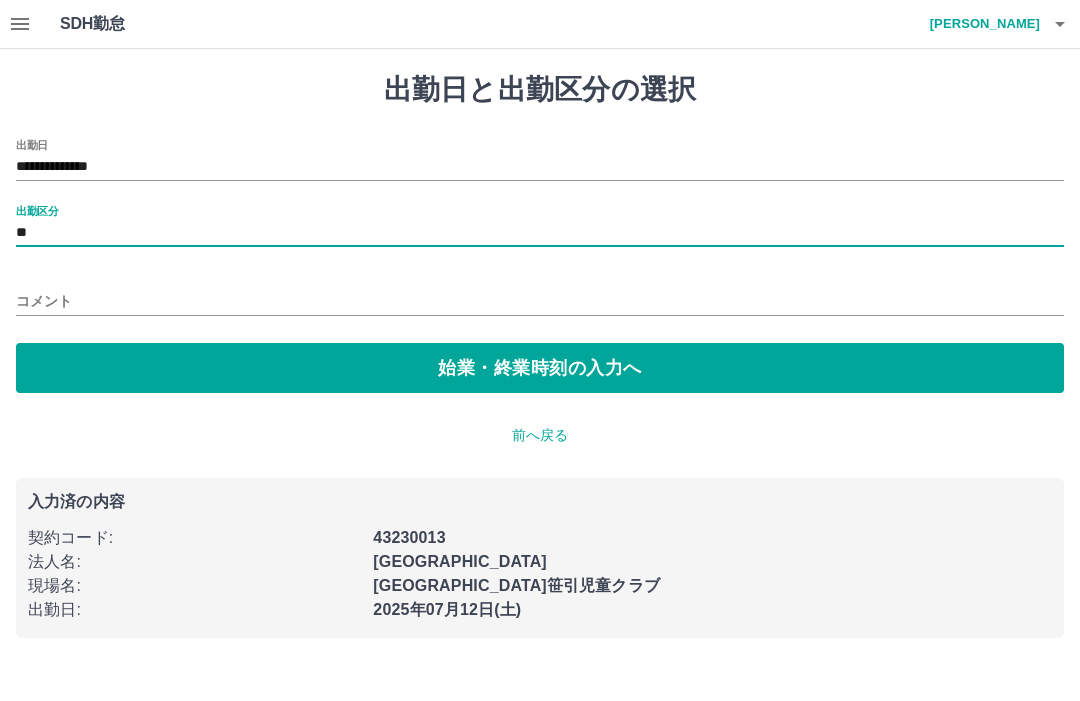 click on "始業・終業時刻の入力へ" at bounding box center [540, 368] 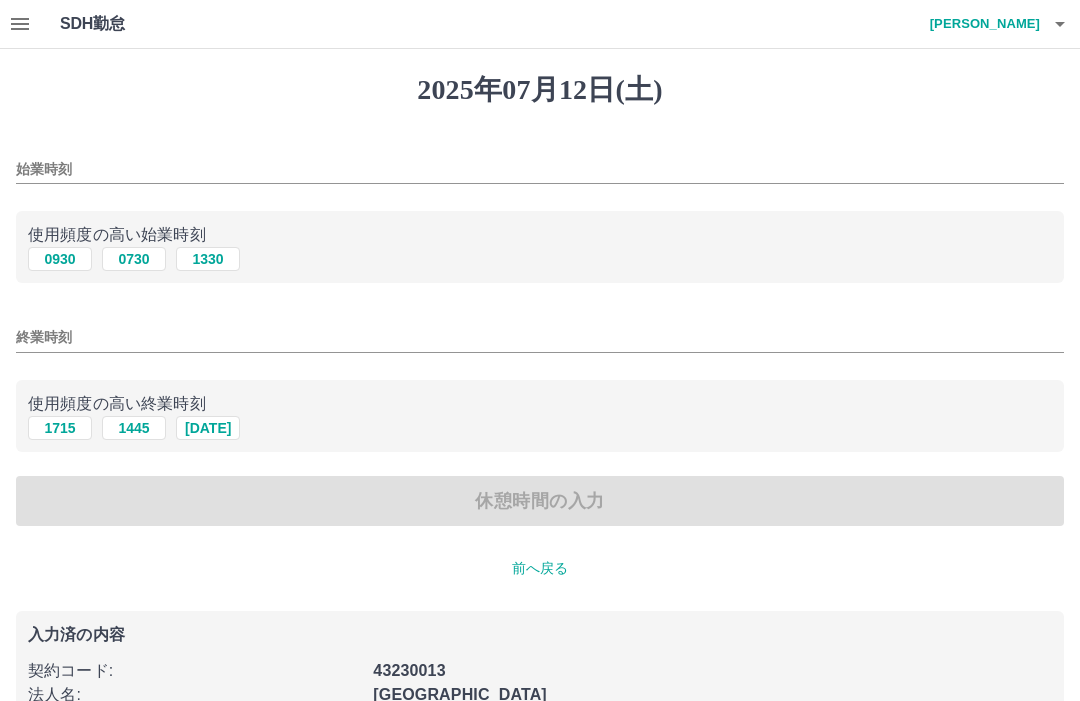 click on "1330" at bounding box center (208, 259) 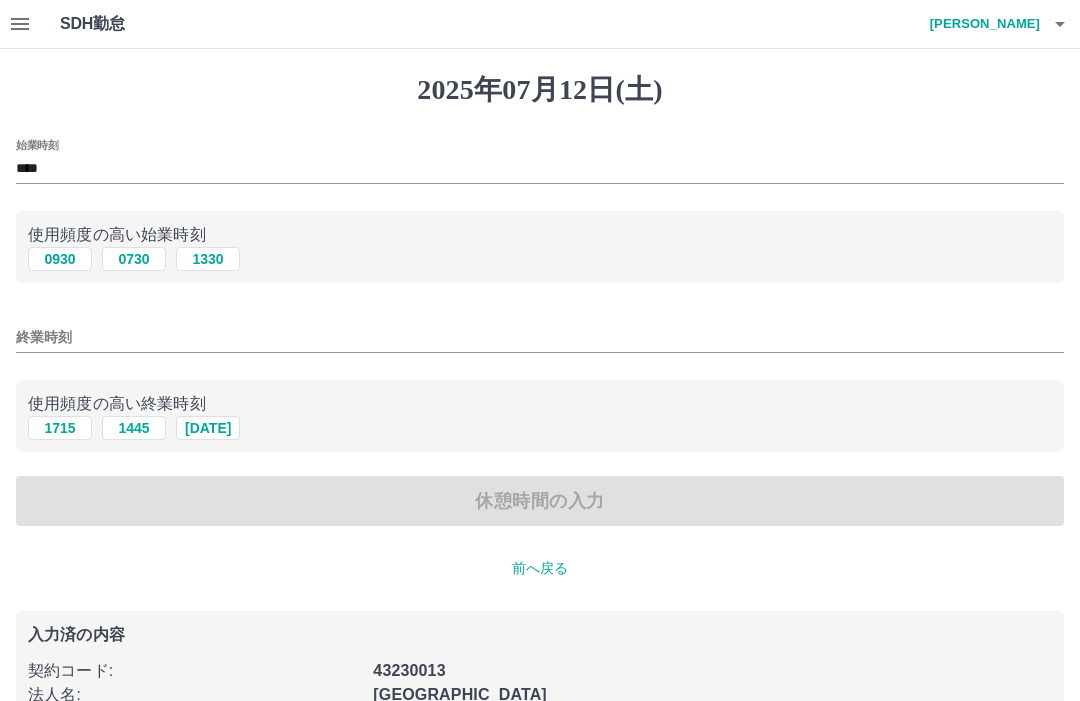 click on "終業時刻" at bounding box center [540, 337] 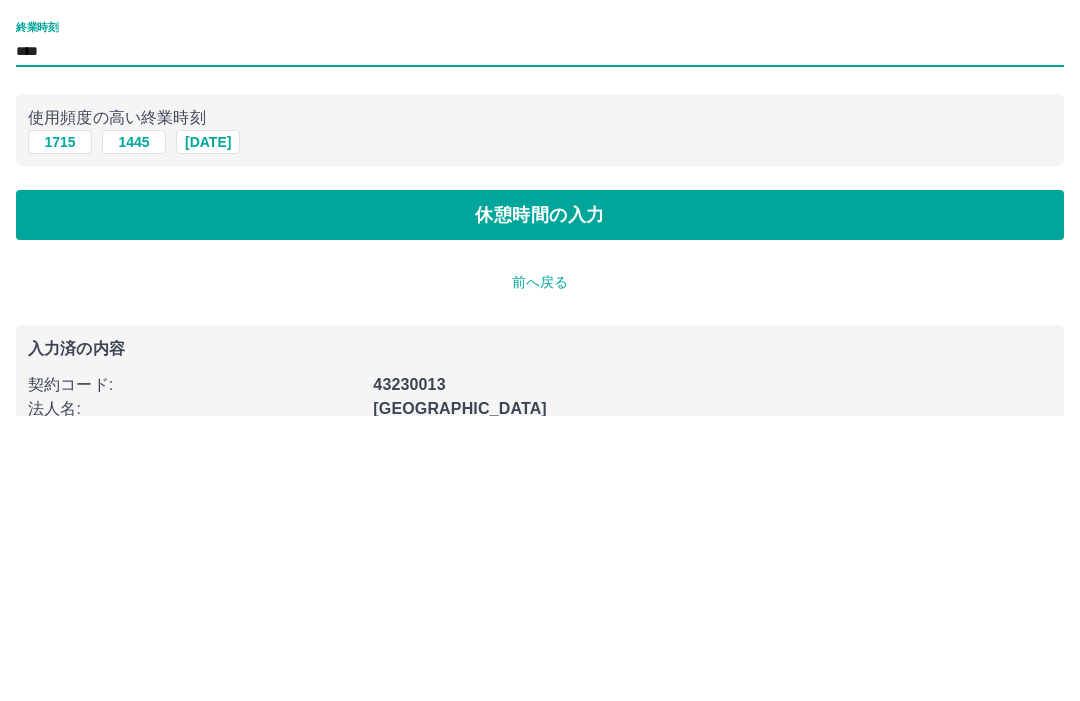 type on "****" 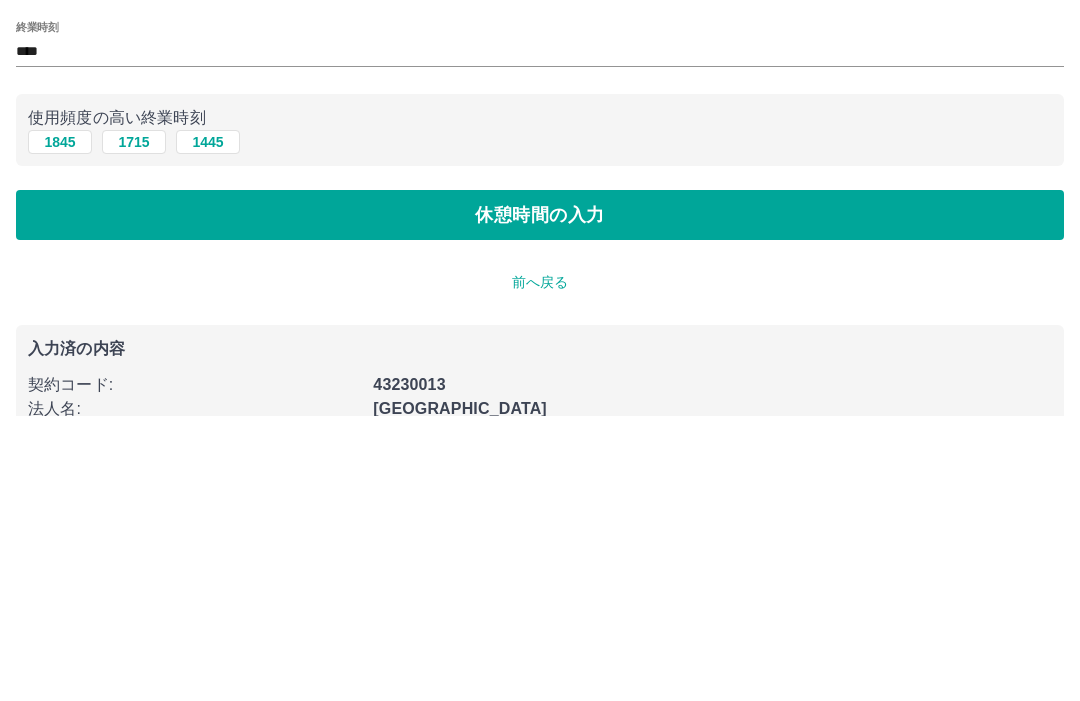 scroll, scrollTop: 120, scrollLeft: 0, axis: vertical 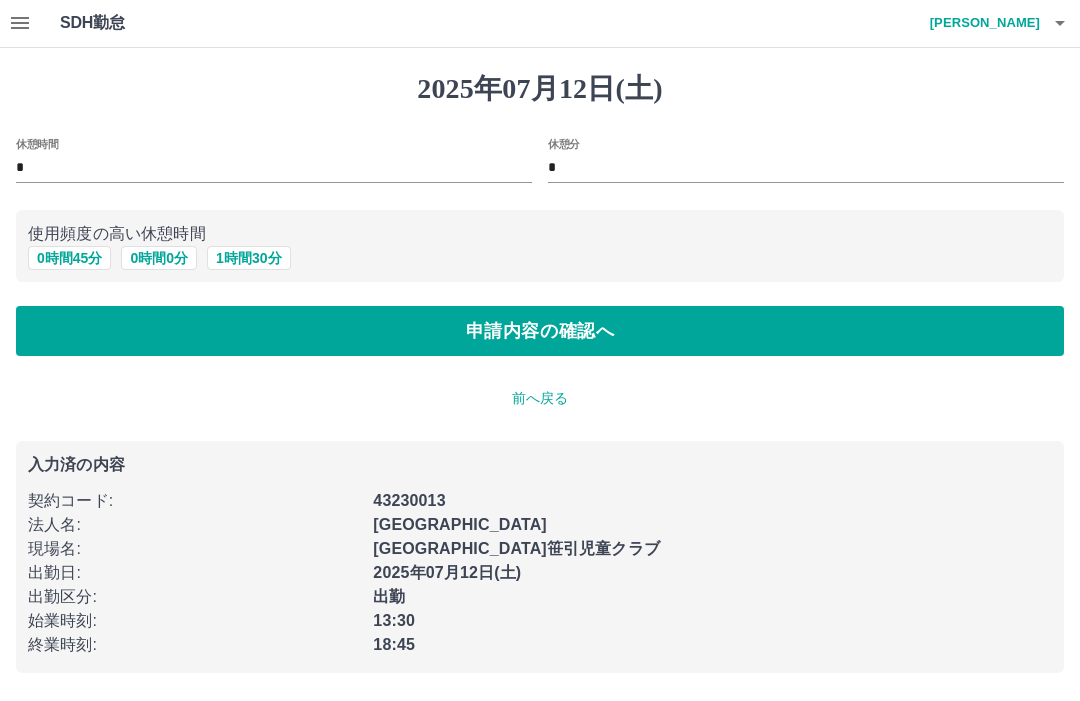 click on "0 時間 0 分" at bounding box center (159, 259) 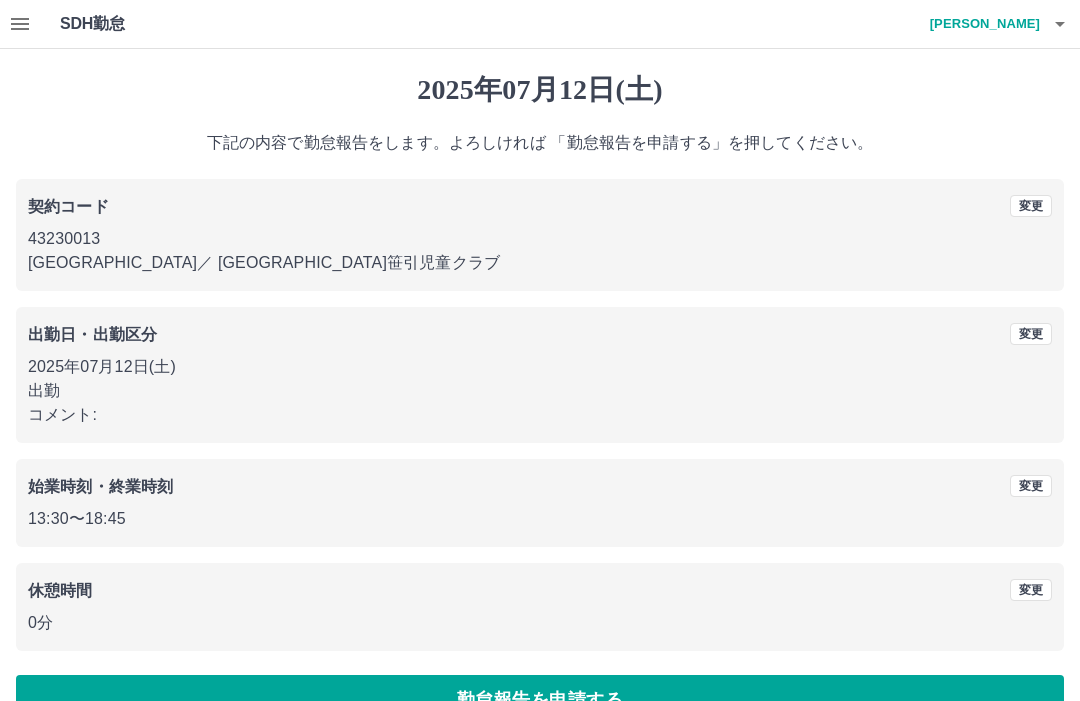 scroll, scrollTop: 47, scrollLeft: 0, axis: vertical 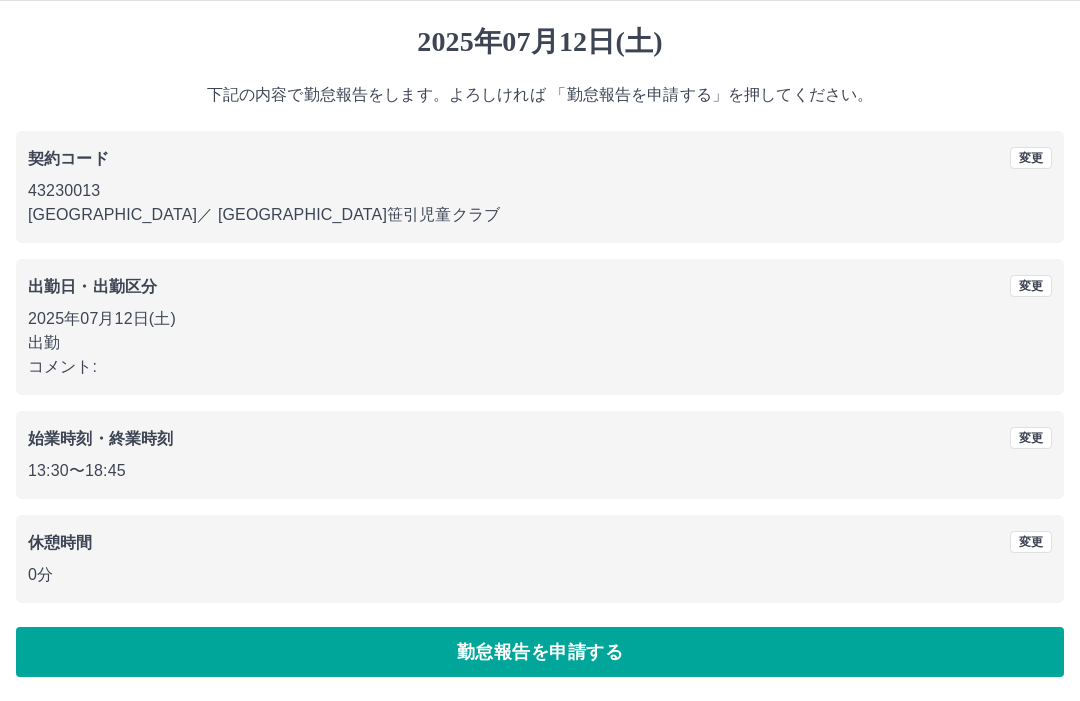 click on "勤怠報告を申請する" at bounding box center [540, 653] 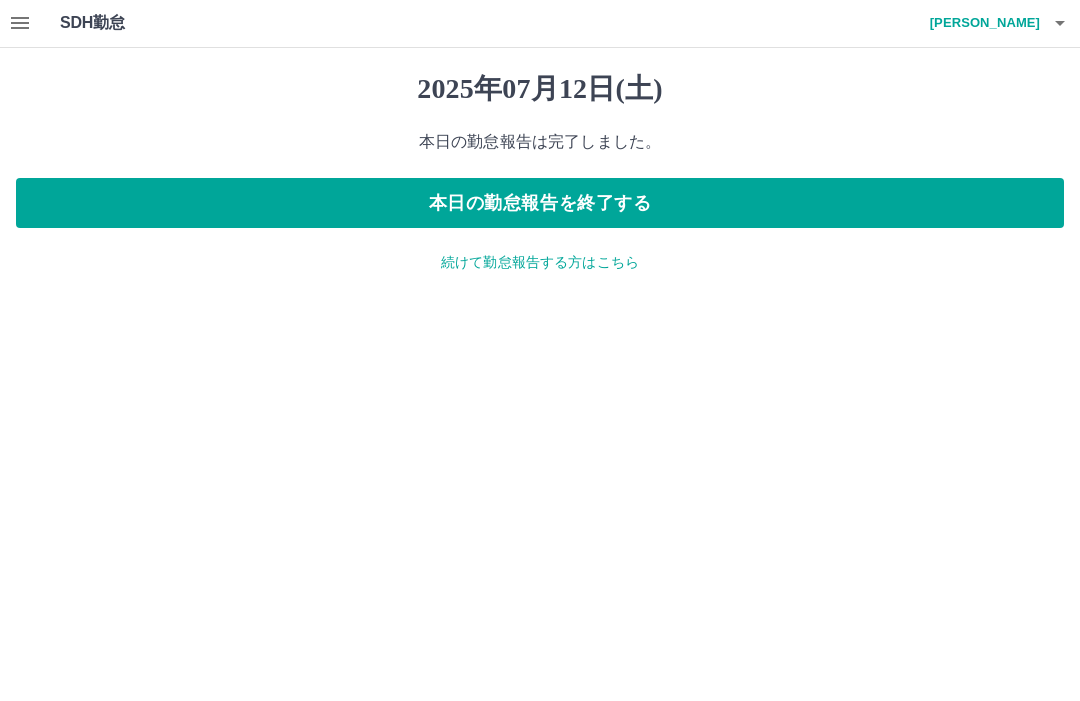 scroll, scrollTop: 0, scrollLeft: 0, axis: both 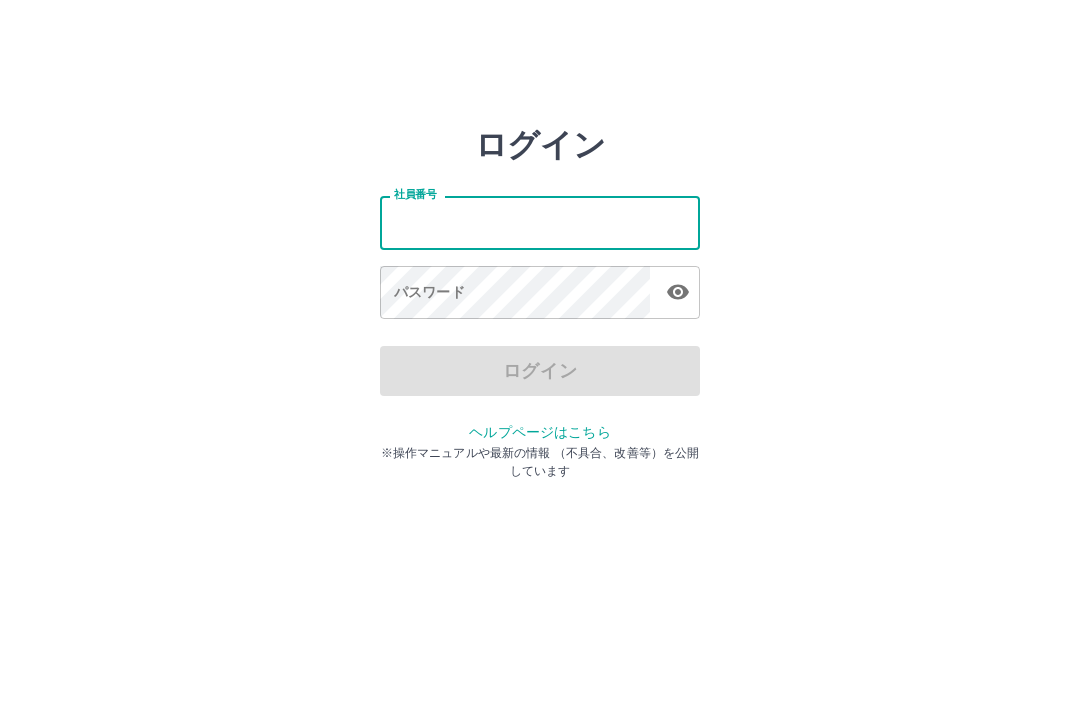 click on "社員番号" at bounding box center (540, 222) 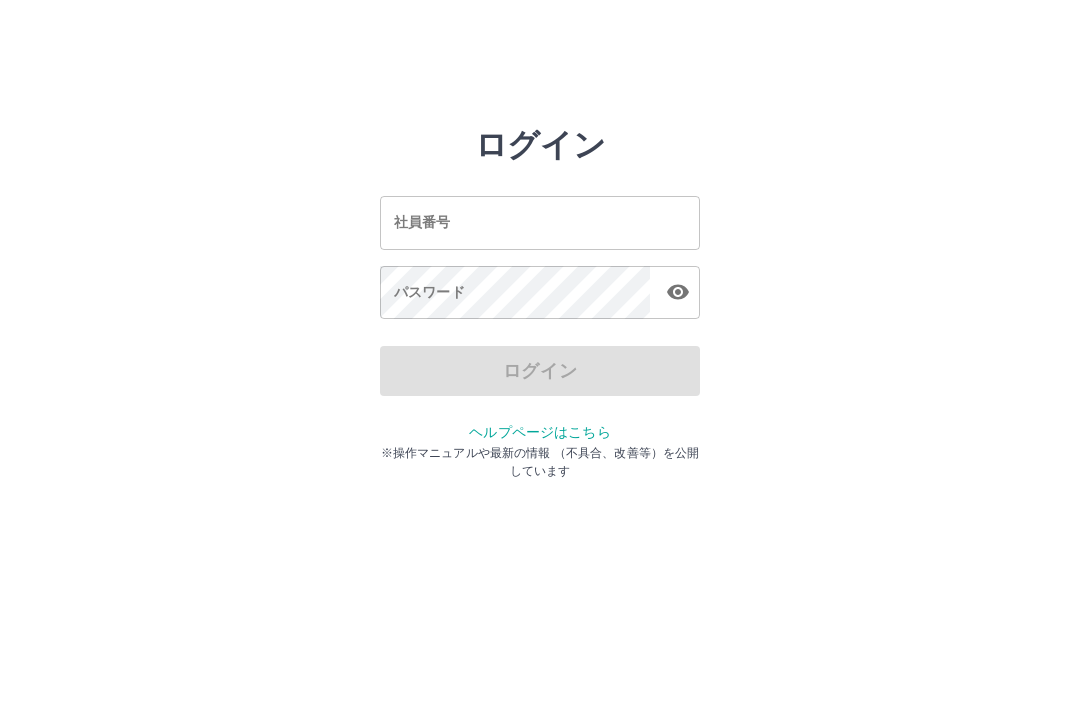 click on "社員番号" at bounding box center [540, 222] 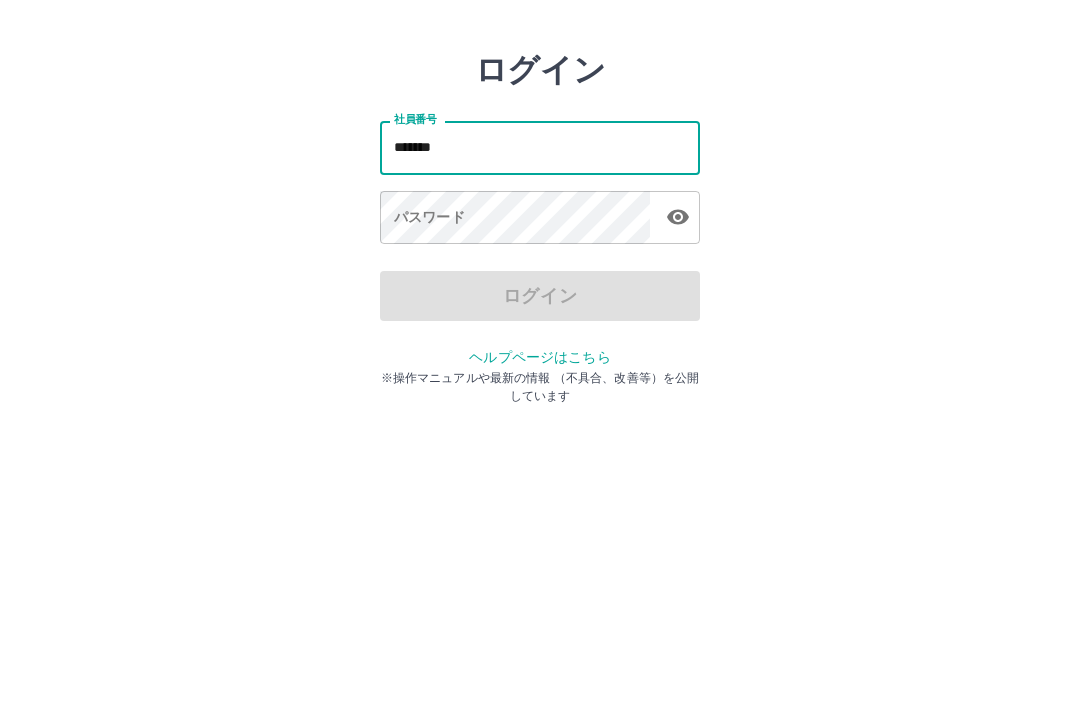 type on "*******" 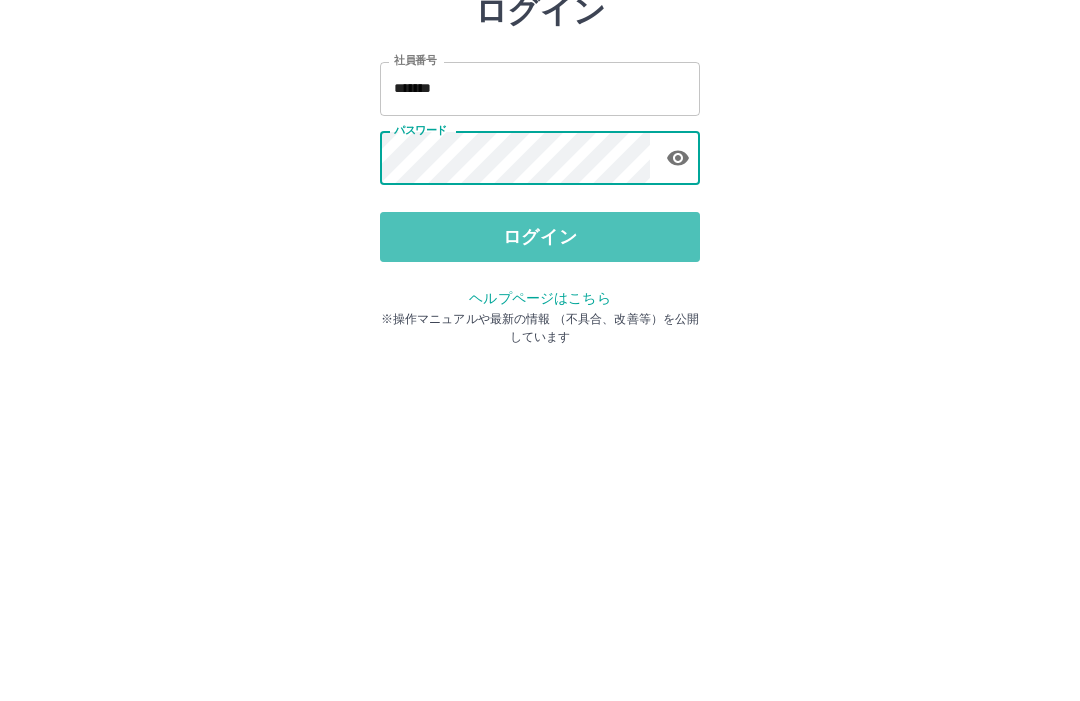 click on "ログイン" at bounding box center [540, 371] 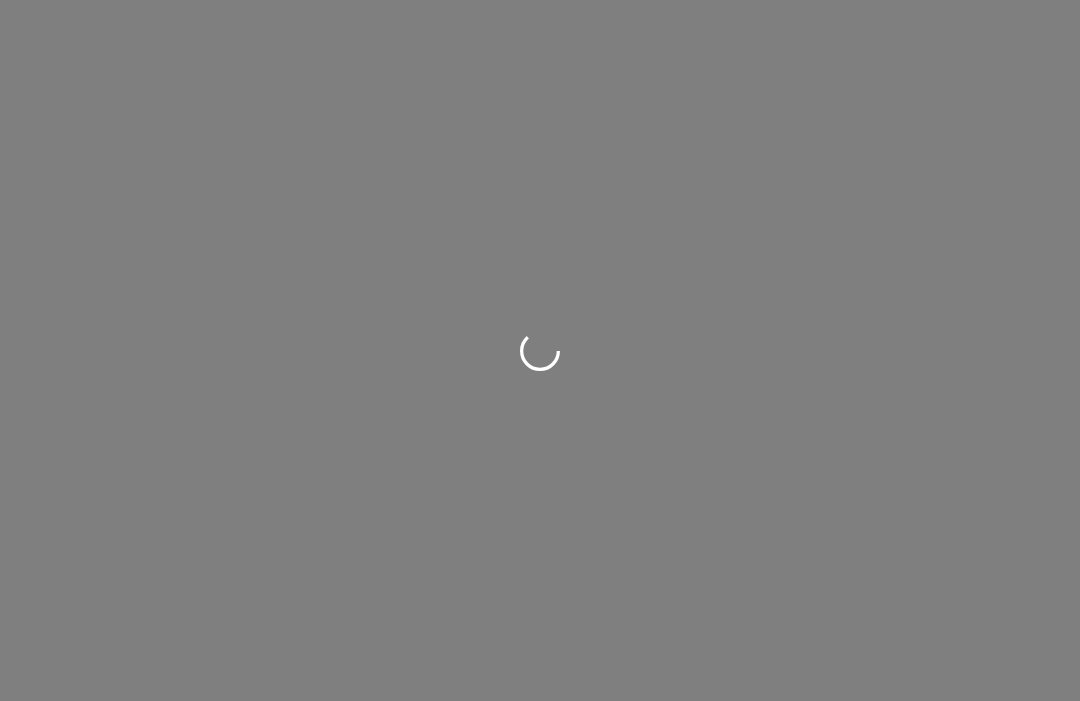 scroll, scrollTop: 0, scrollLeft: 0, axis: both 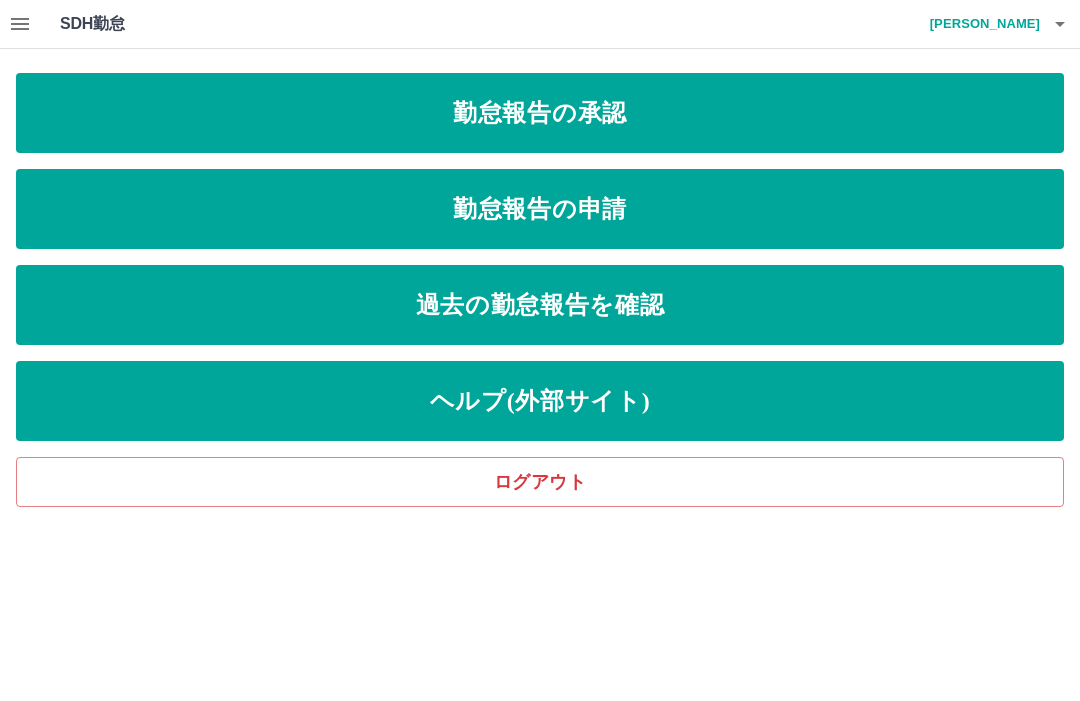 click on "勤怠報告の申請" at bounding box center [540, 209] 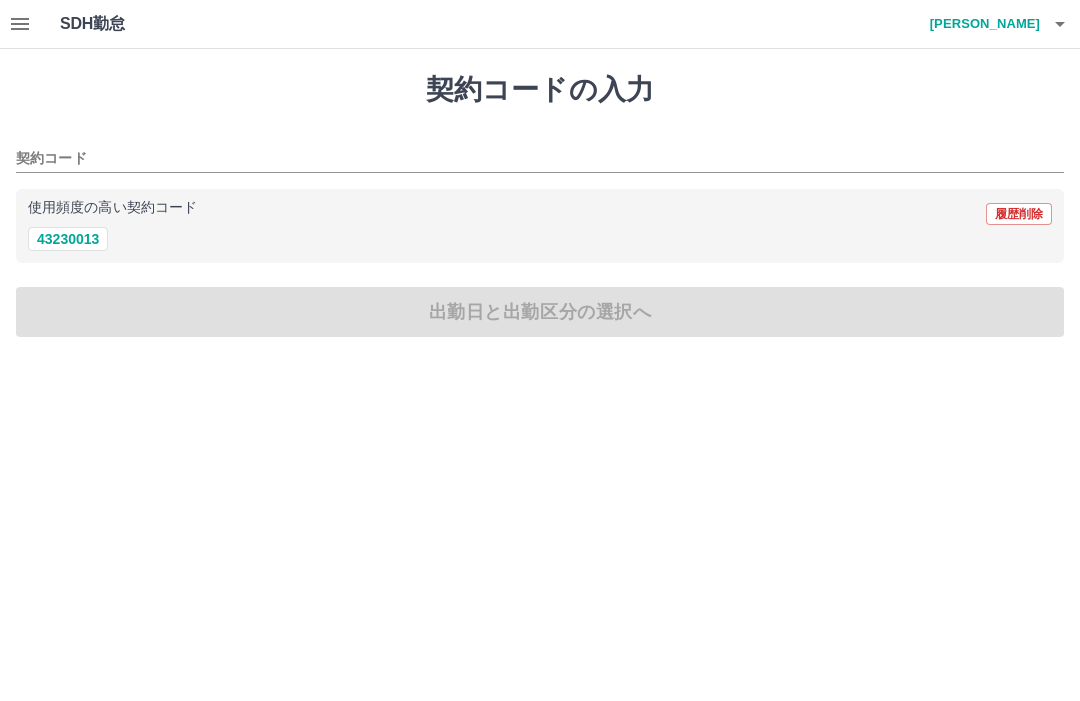 click on "43230013" at bounding box center [68, 239] 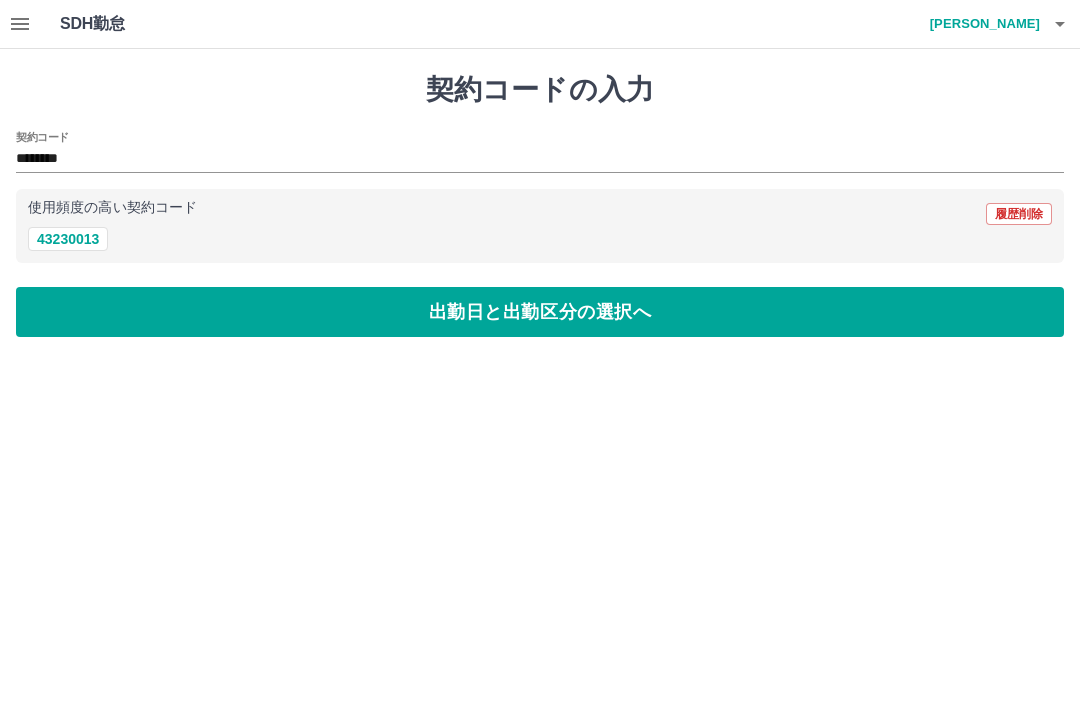 click on "出勤日と出勤区分の選択へ" at bounding box center (540, 312) 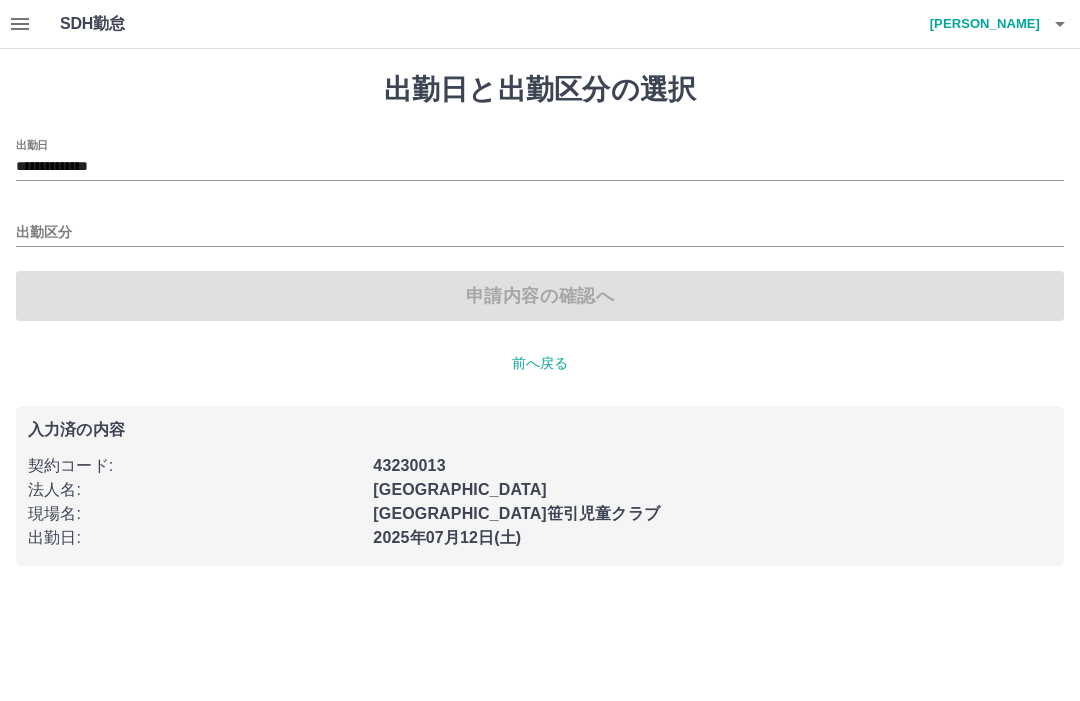 click on "出勤区分" at bounding box center [540, 233] 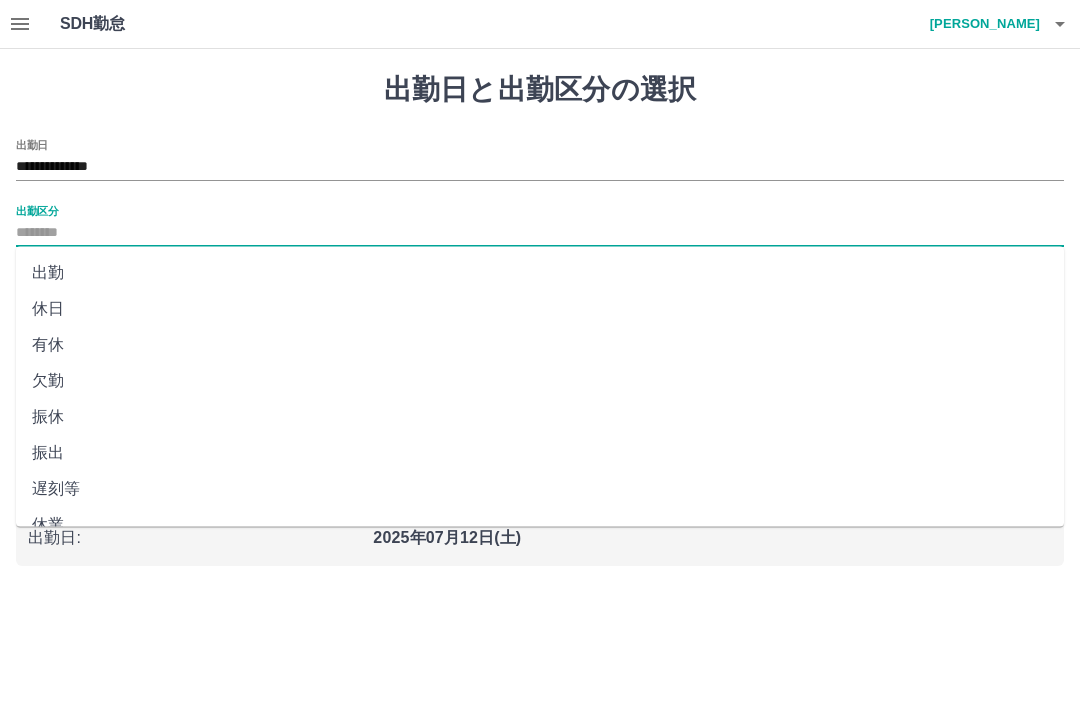 click on "出勤" at bounding box center [540, 273] 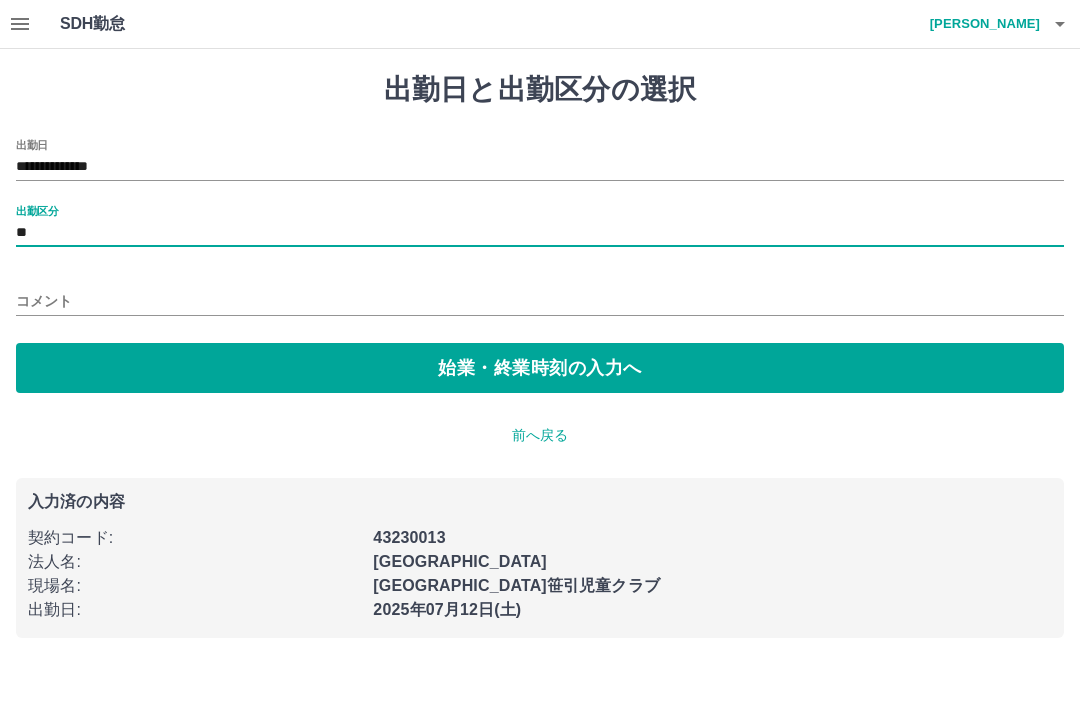type on "**" 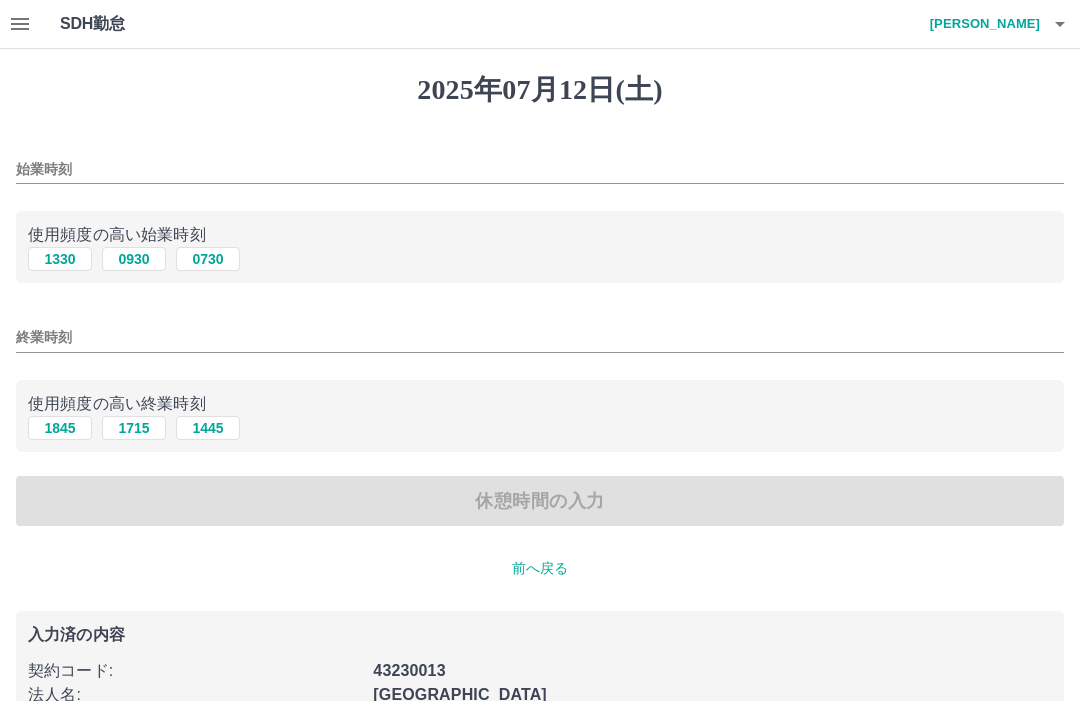 click on "始業時刻" at bounding box center (540, 169) 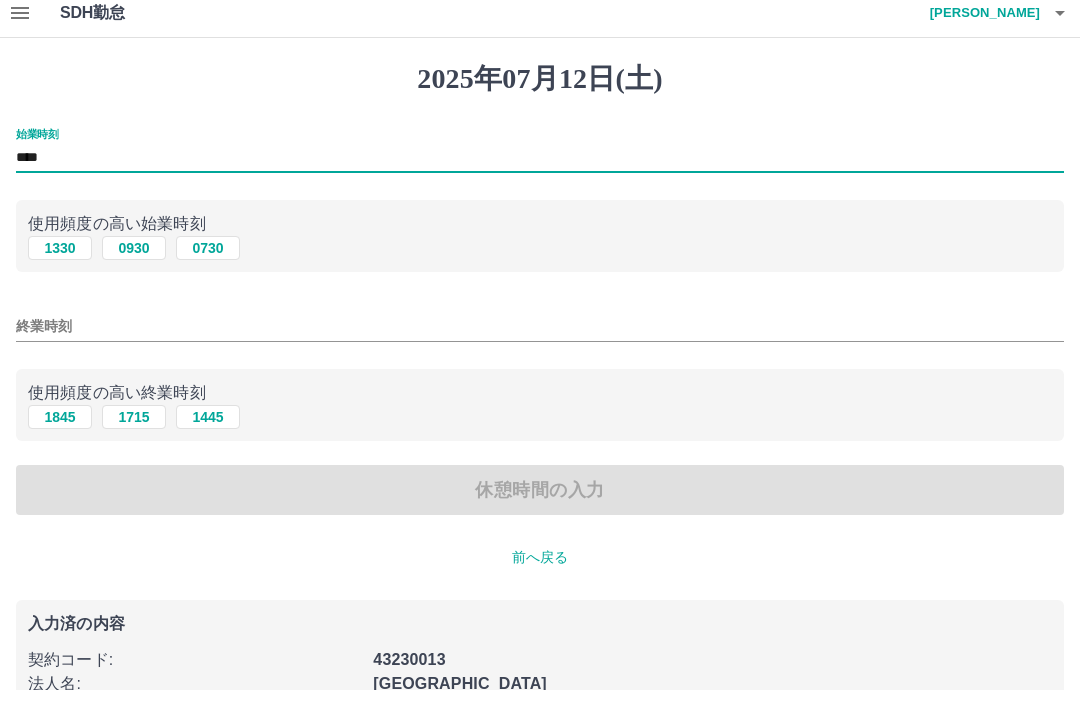 type on "****" 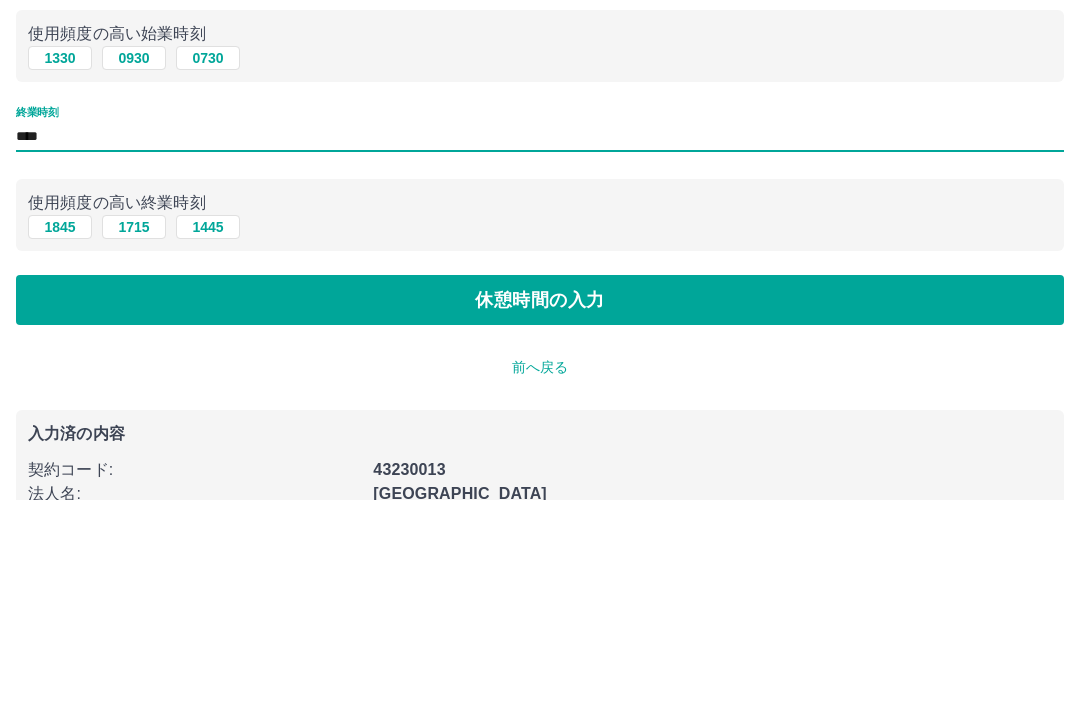 type on "****" 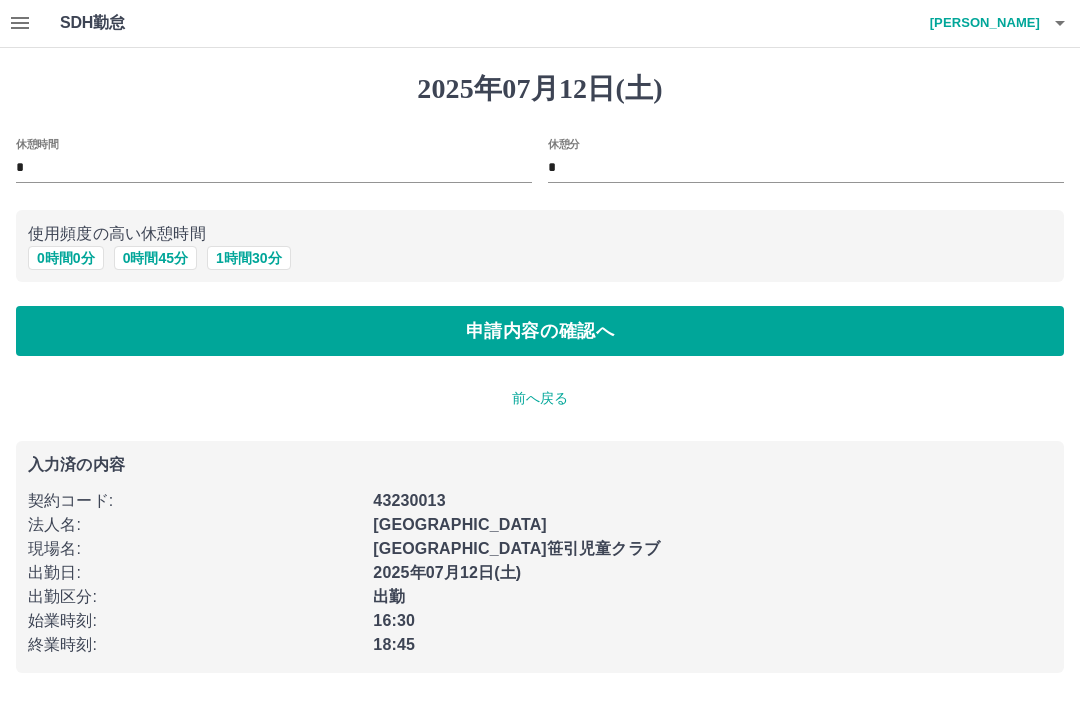 click on "申請内容の確認へ" at bounding box center (540, 332) 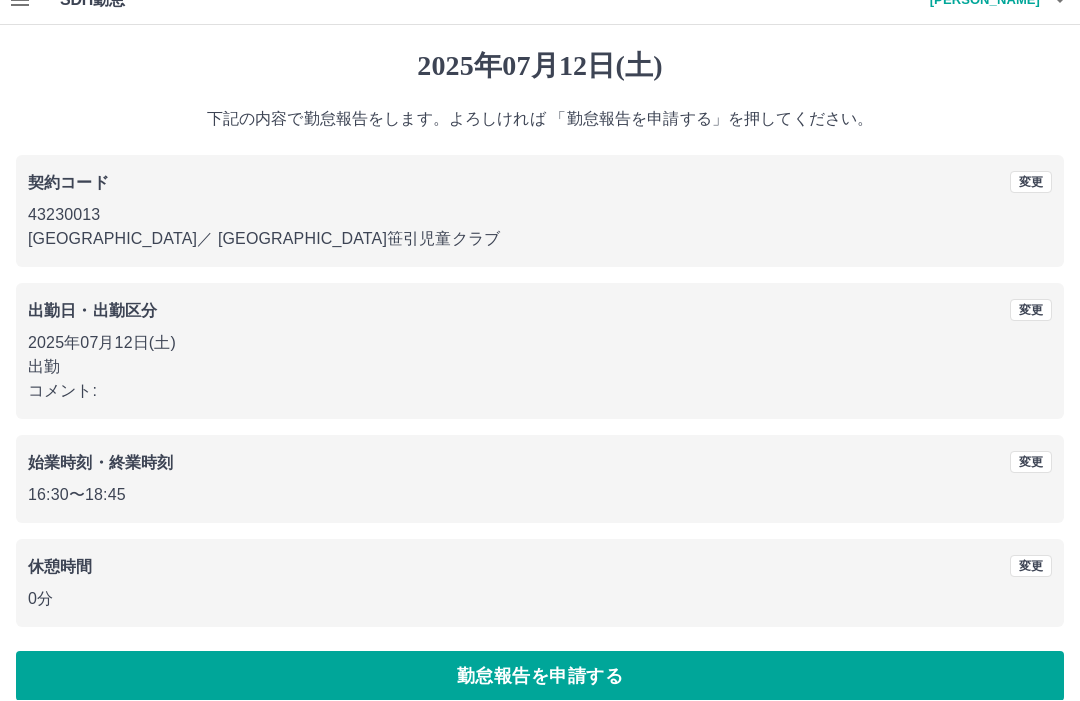 scroll, scrollTop: 47, scrollLeft: 0, axis: vertical 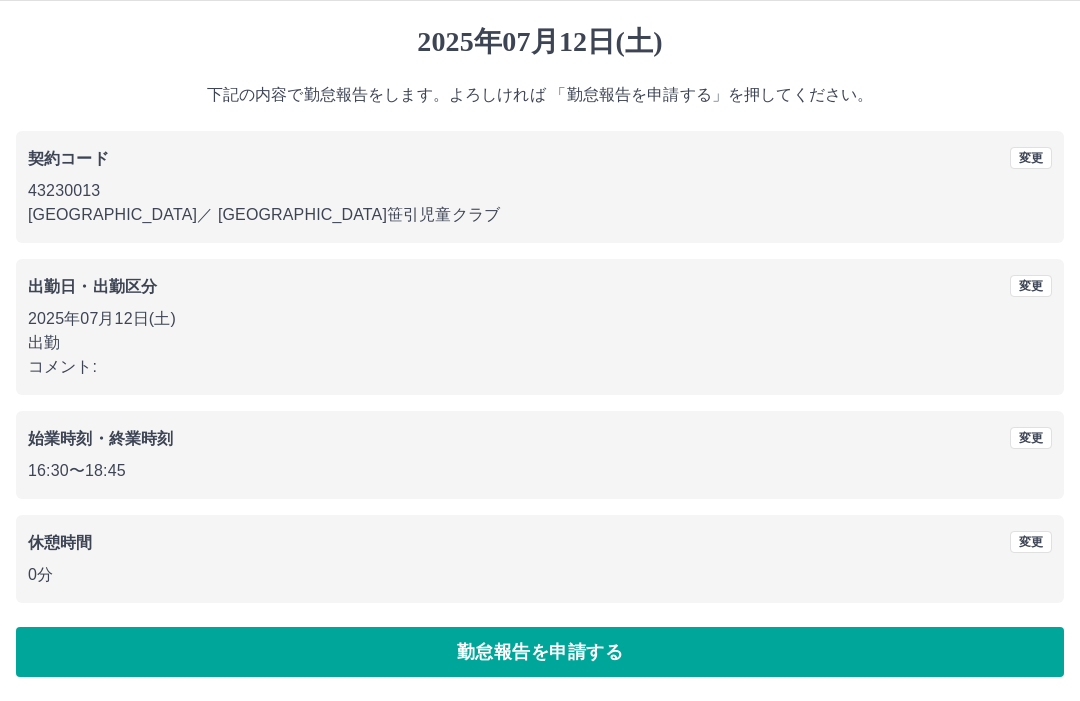 click on "勤怠報告を申請する" at bounding box center (540, 653) 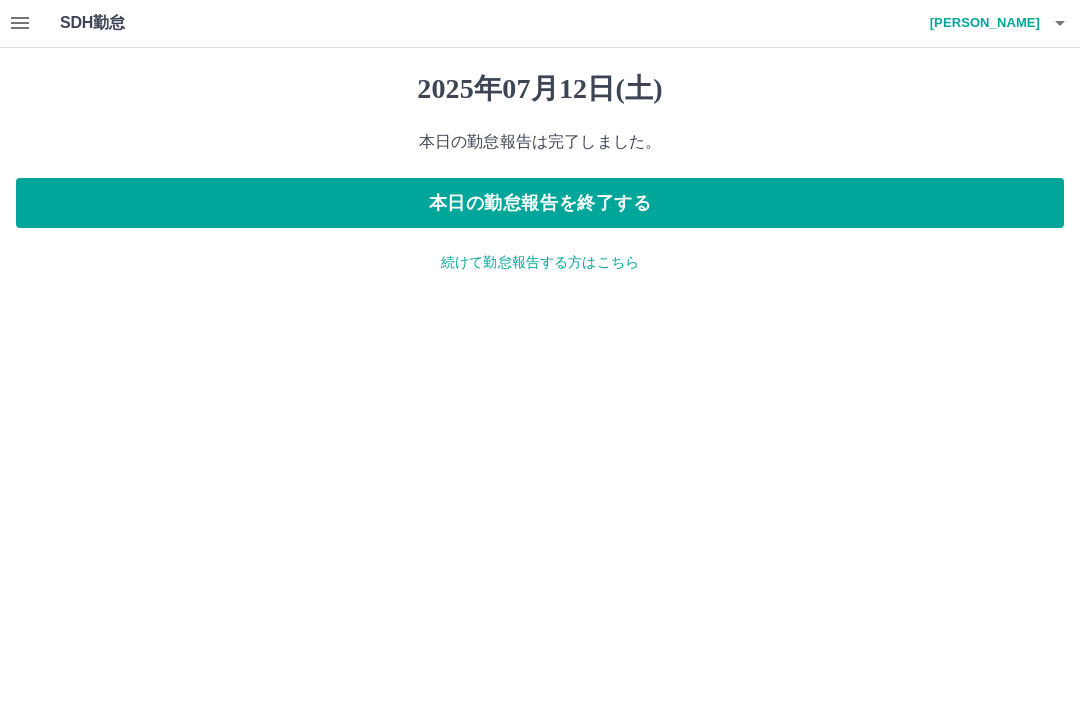 scroll, scrollTop: 0, scrollLeft: 0, axis: both 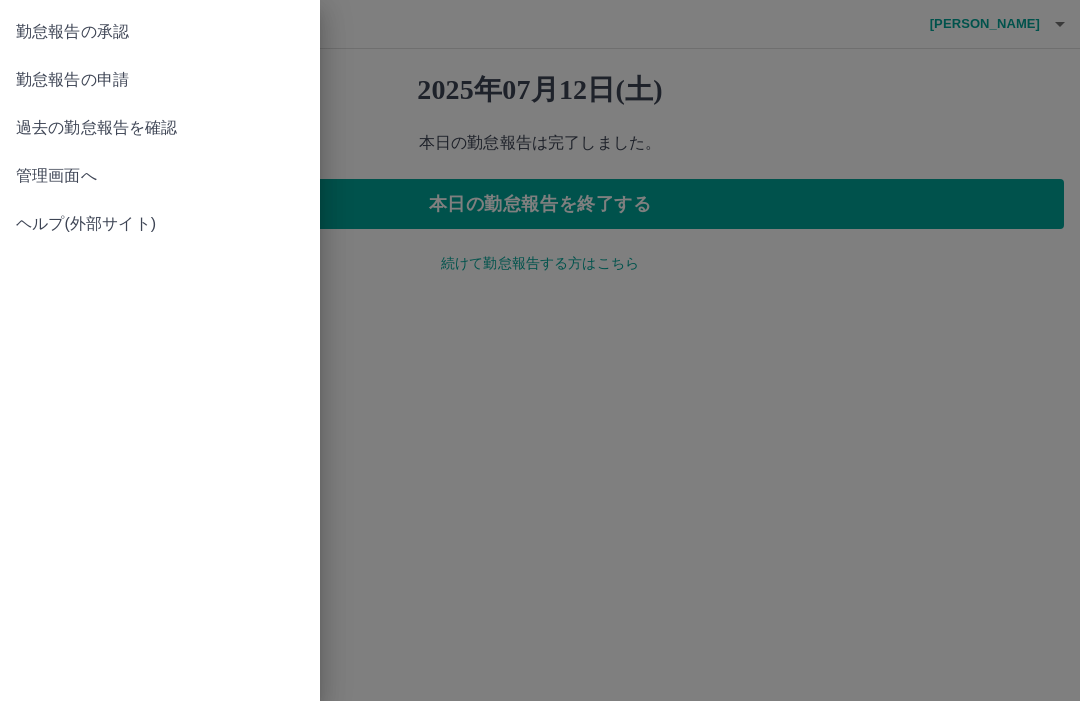click on "勤怠報告の承認" at bounding box center [160, 32] 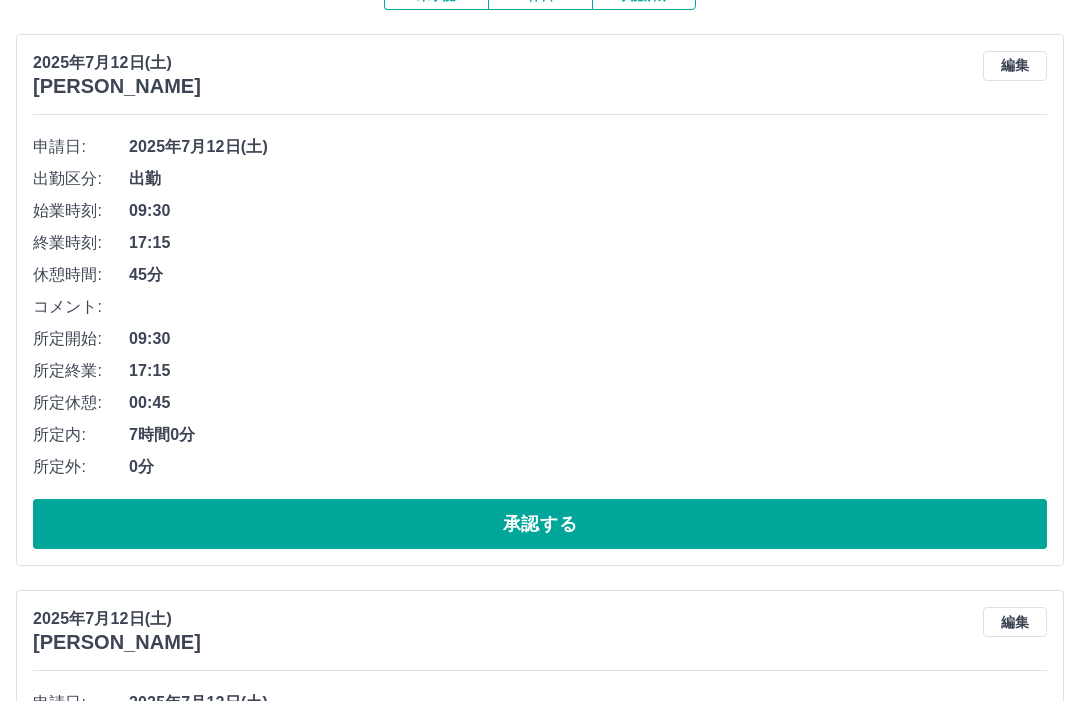 scroll, scrollTop: 206, scrollLeft: 0, axis: vertical 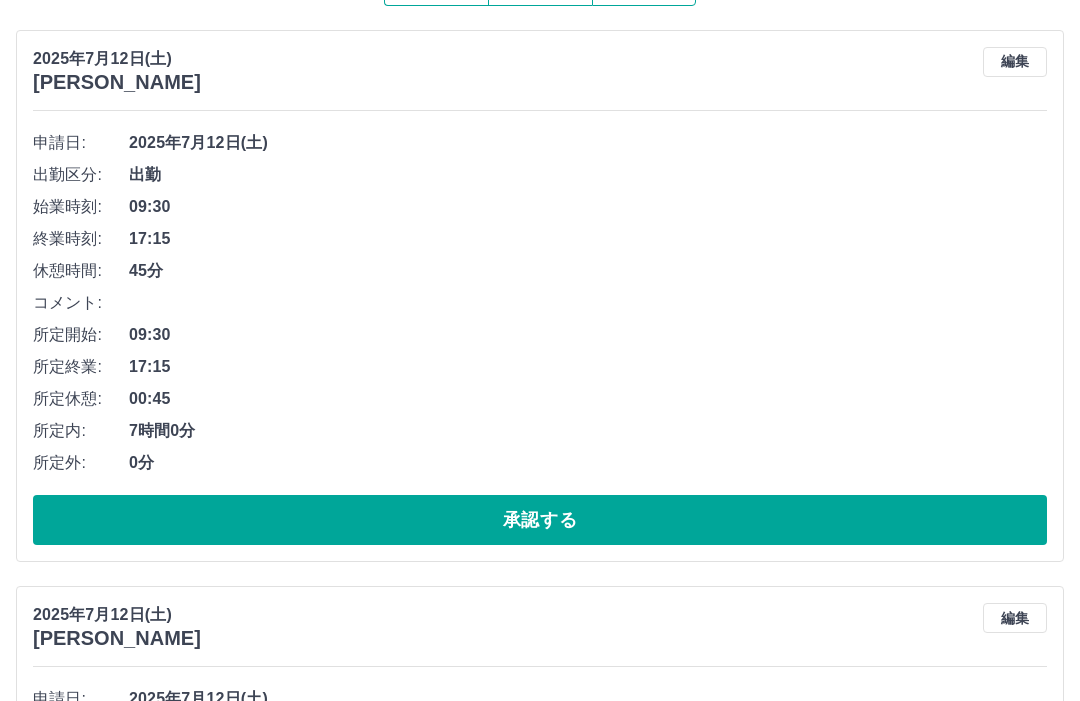 click on "承認する" at bounding box center [540, 520] 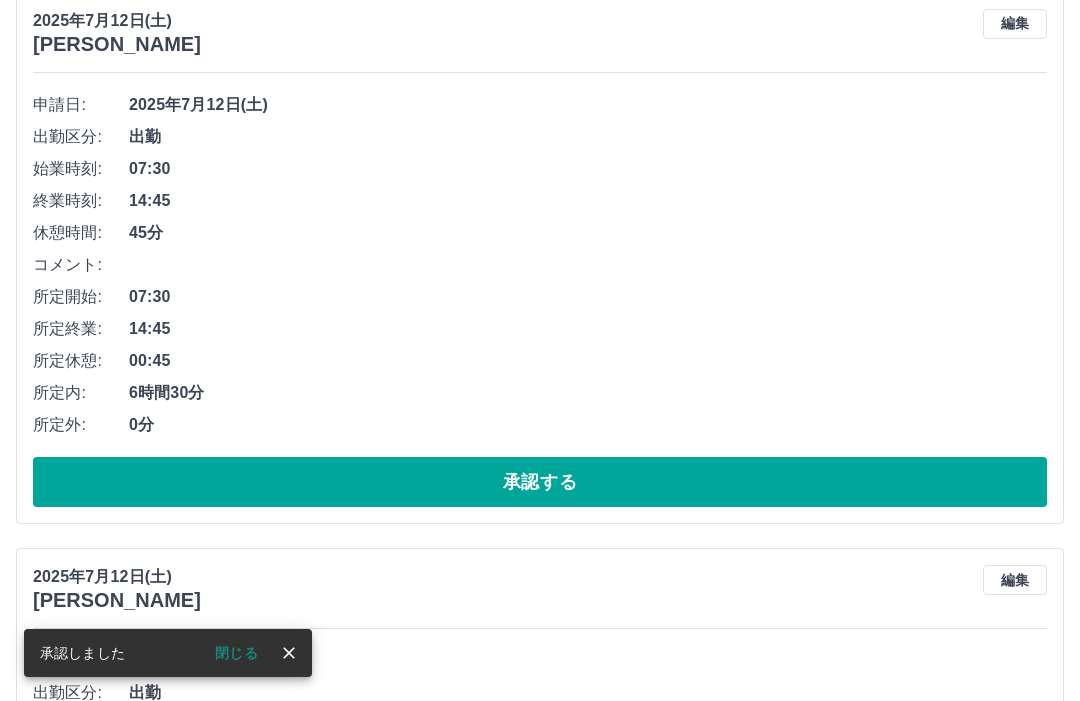 scroll, scrollTop: 245, scrollLeft: 0, axis: vertical 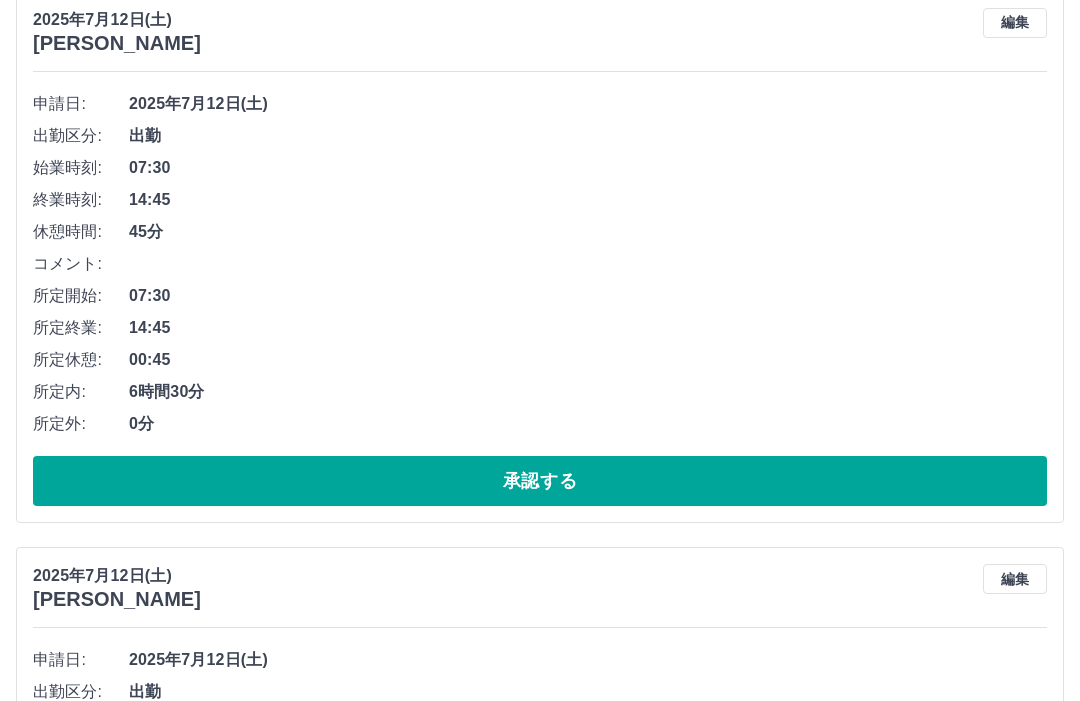 click on "承認する" at bounding box center (540, 481) 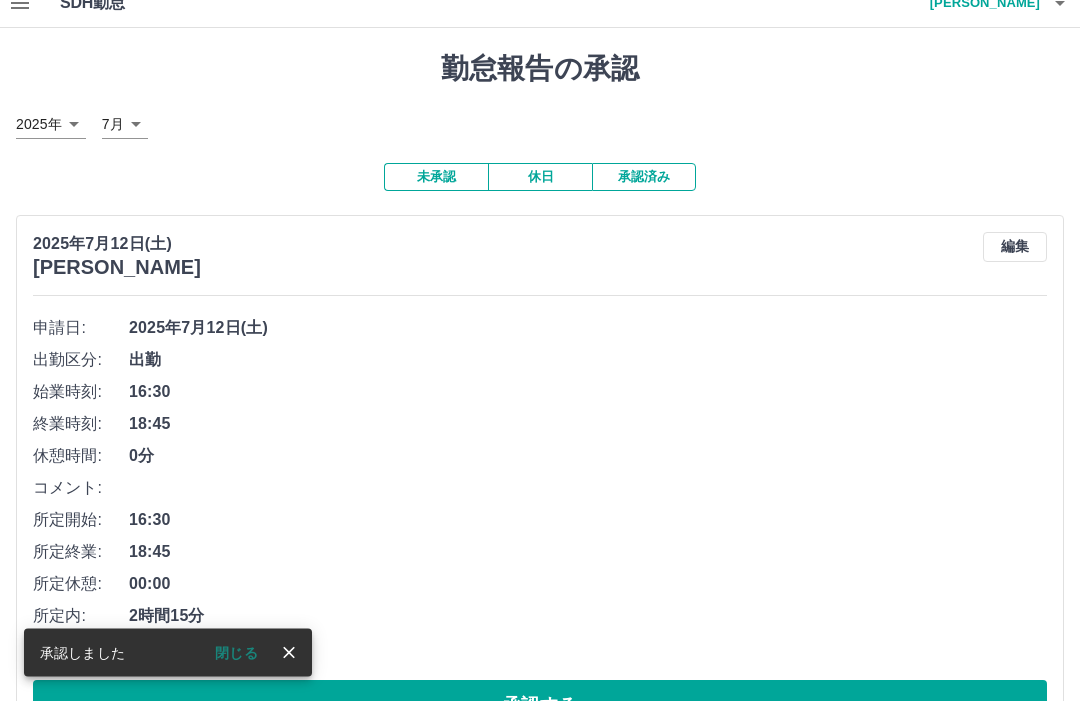 scroll, scrollTop: 0, scrollLeft: 0, axis: both 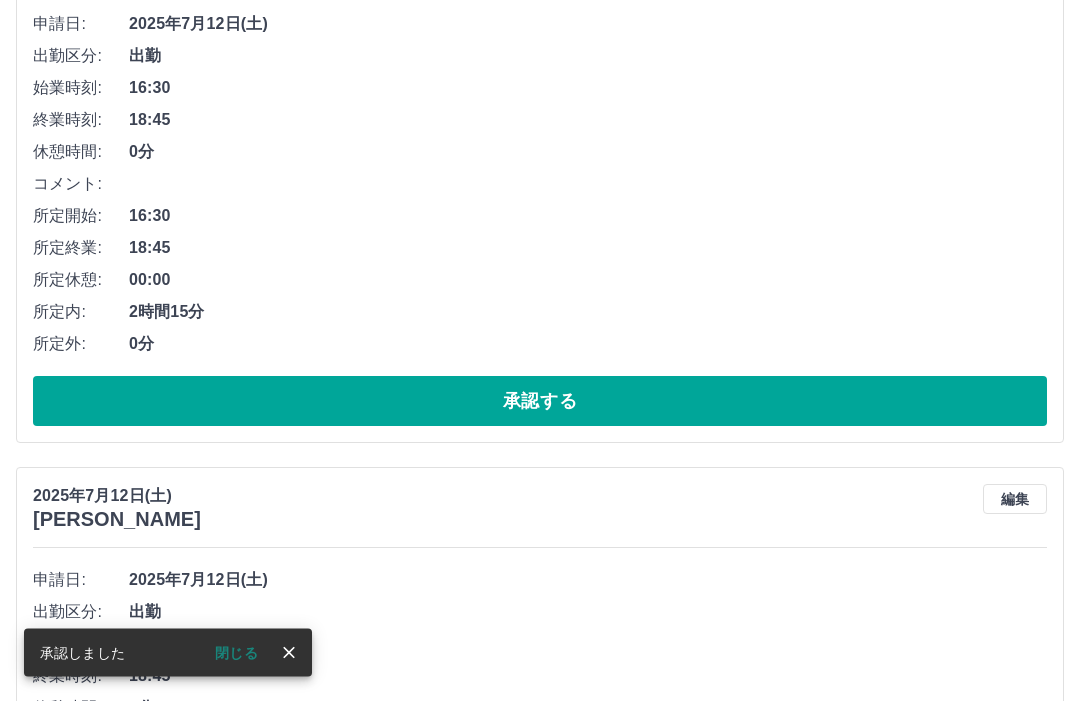 click on "承認する" at bounding box center [540, 402] 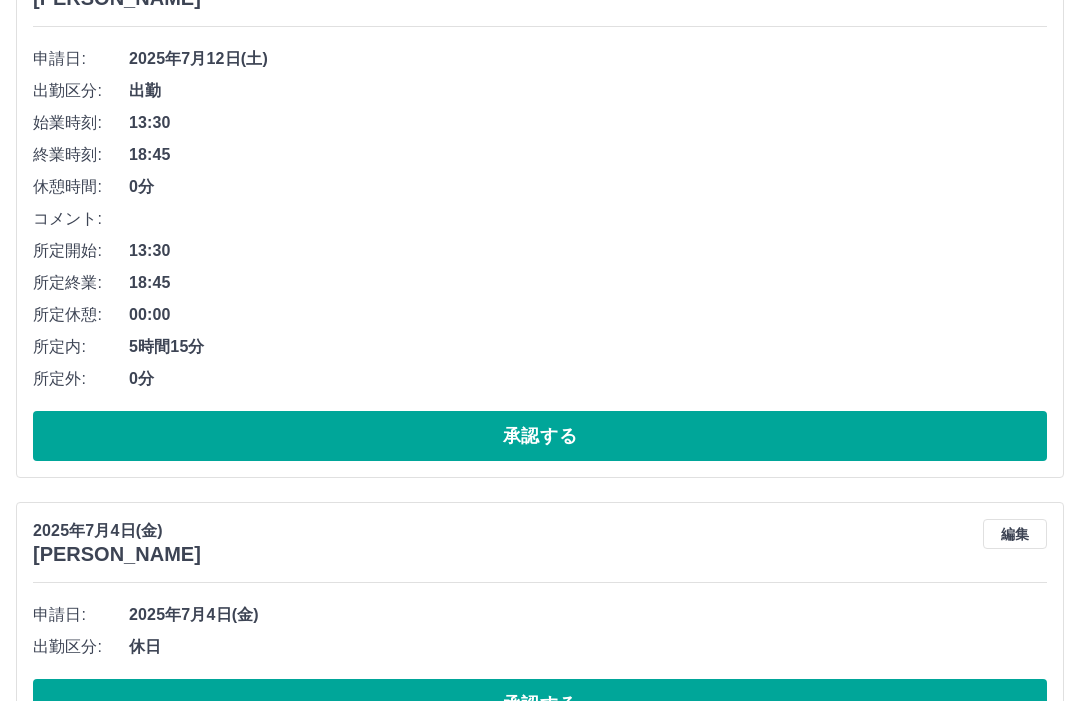 scroll, scrollTop: 289, scrollLeft: 0, axis: vertical 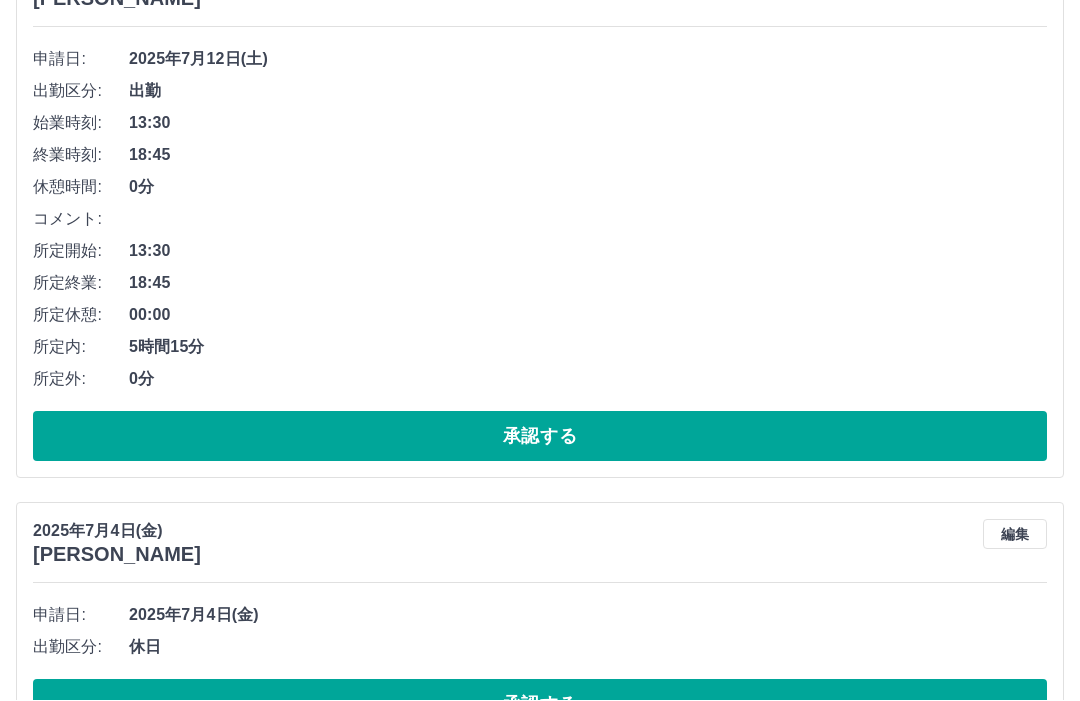 click on "承認する" at bounding box center (540, 437) 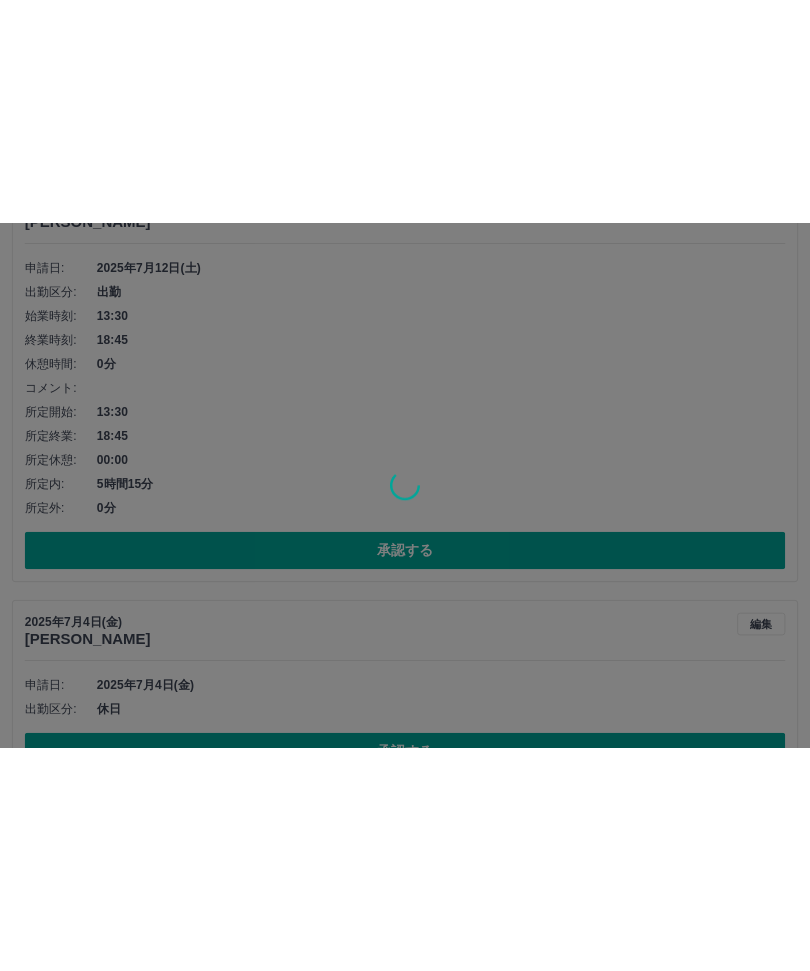 scroll, scrollTop: 0, scrollLeft: 0, axis: both 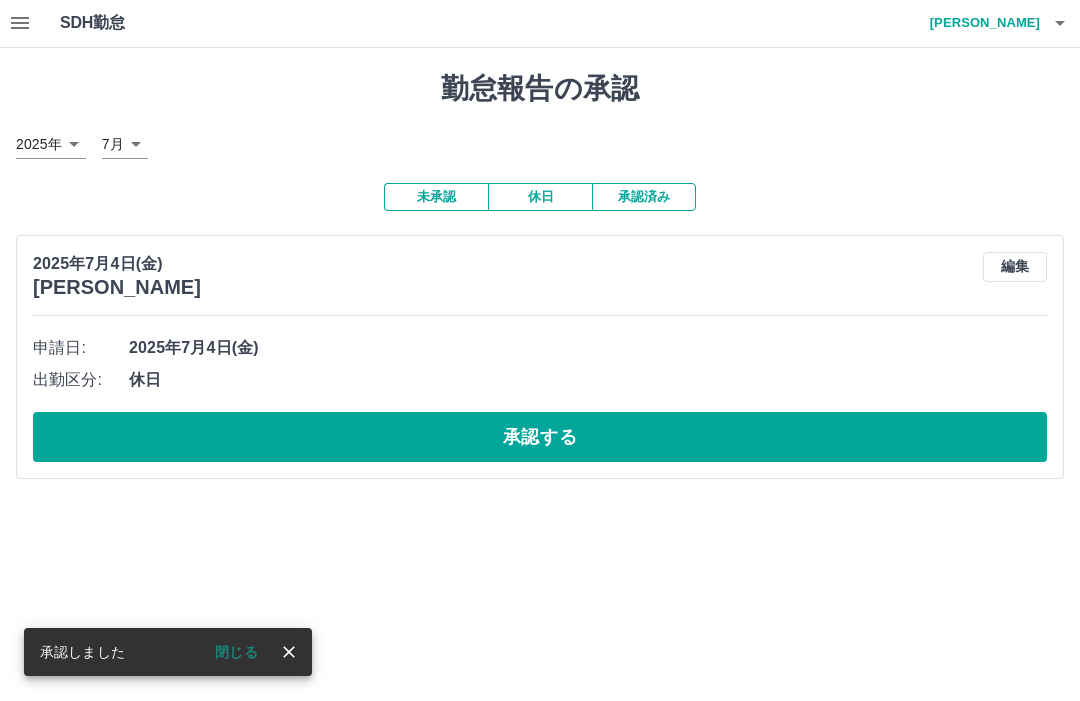 click on "承認する" at bounding box center (540, 438) 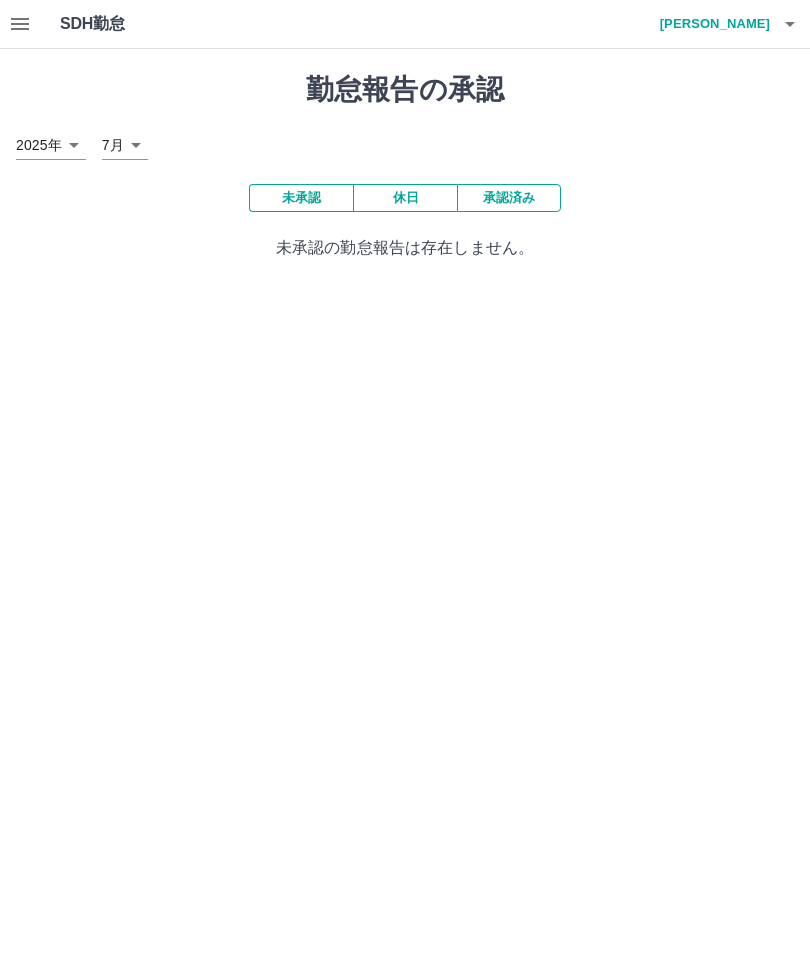 click on "石橋　奈緒美" at bounding box center [710, 24] 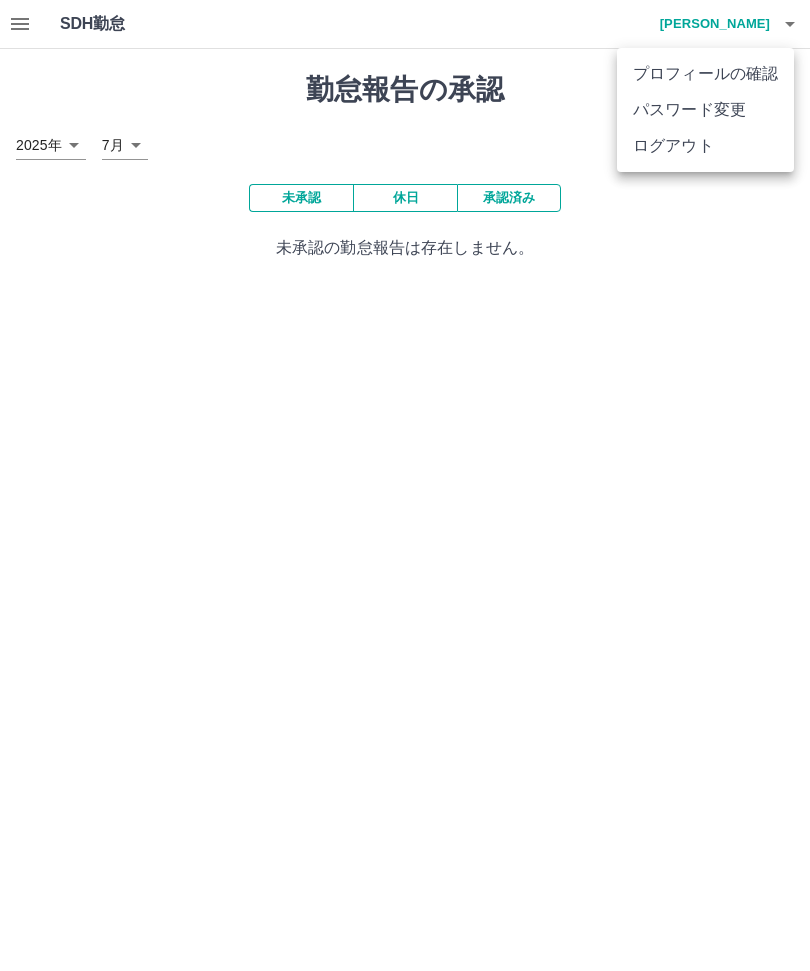 click on "ログアウト" at bounding box center (705, 146) 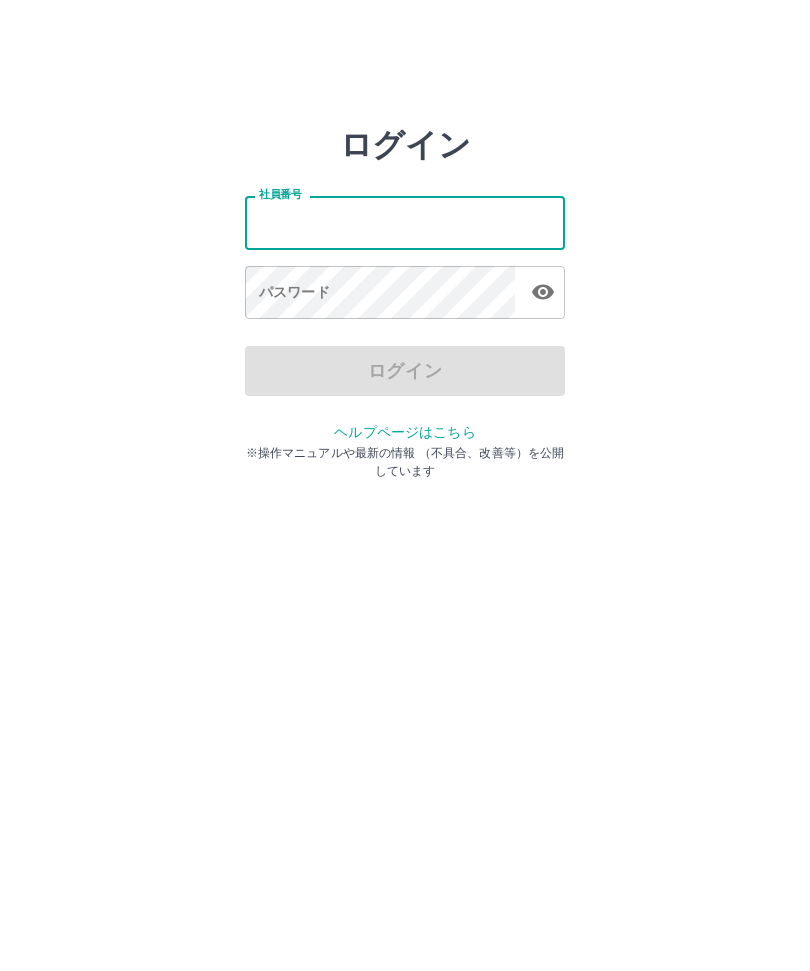 scroll, scrollTop: 0, scrollLeft: 0, axis: both 